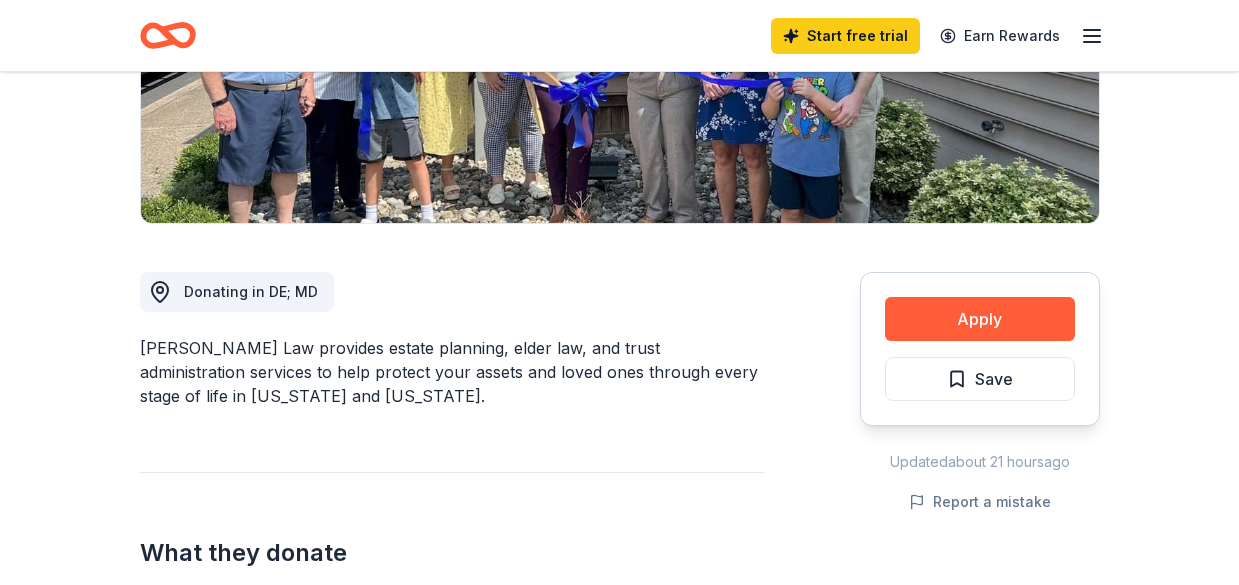 scroll, scrollTop: 500, scrollLeft: 0, axis: vertical 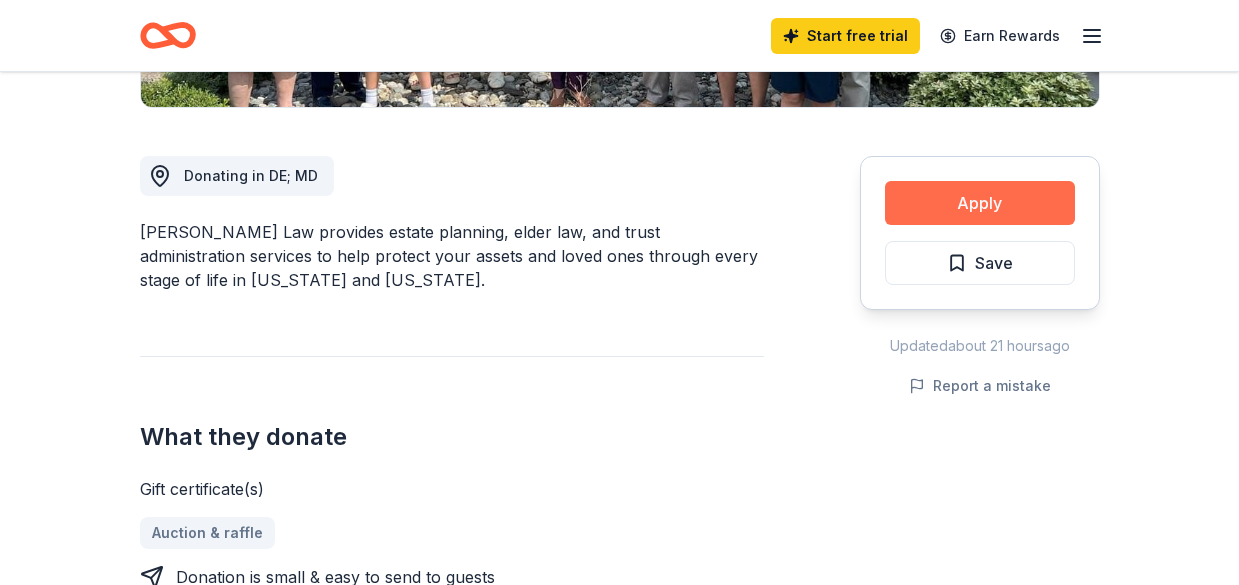 click on "Apply" at bounding box center [980, 203] 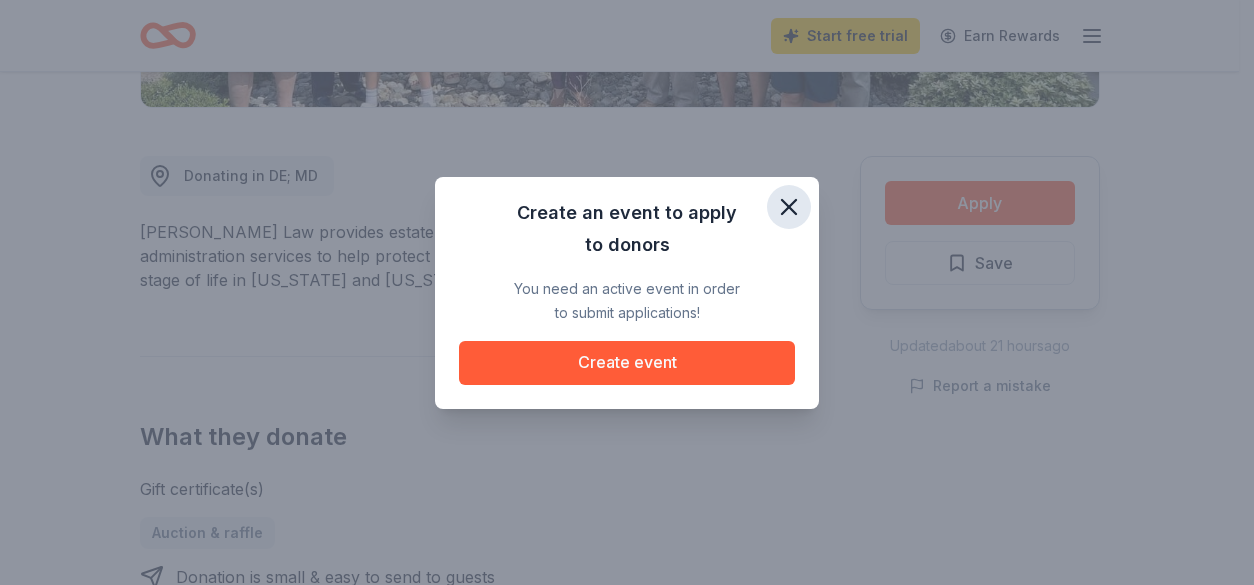 click 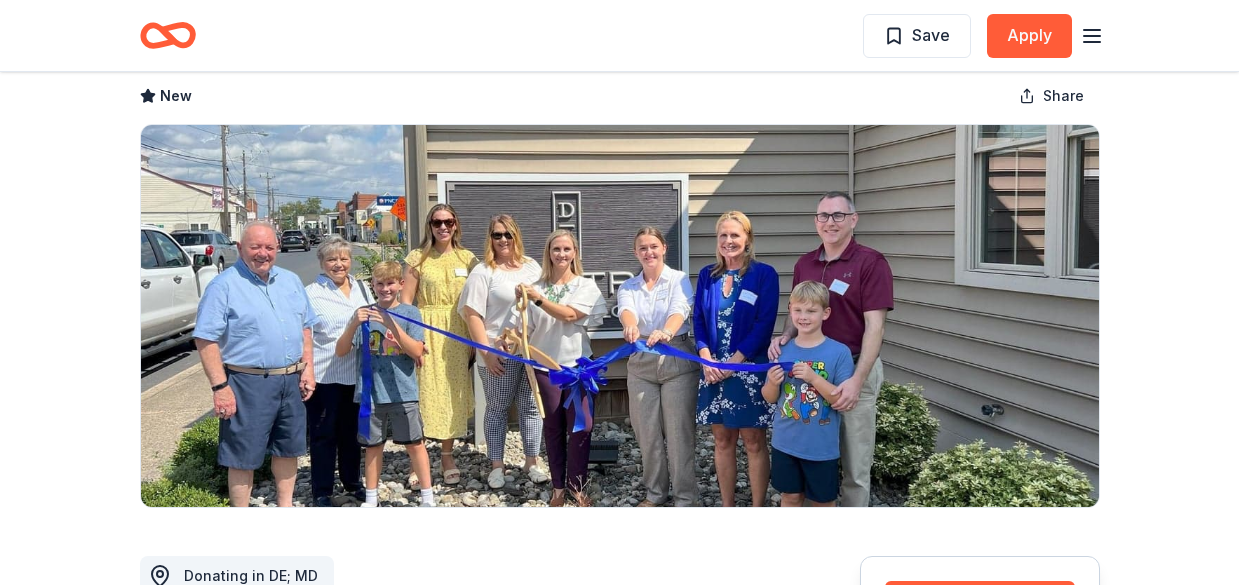 scroll, scrollTop: 0, scrollLeft: 0, axis: both 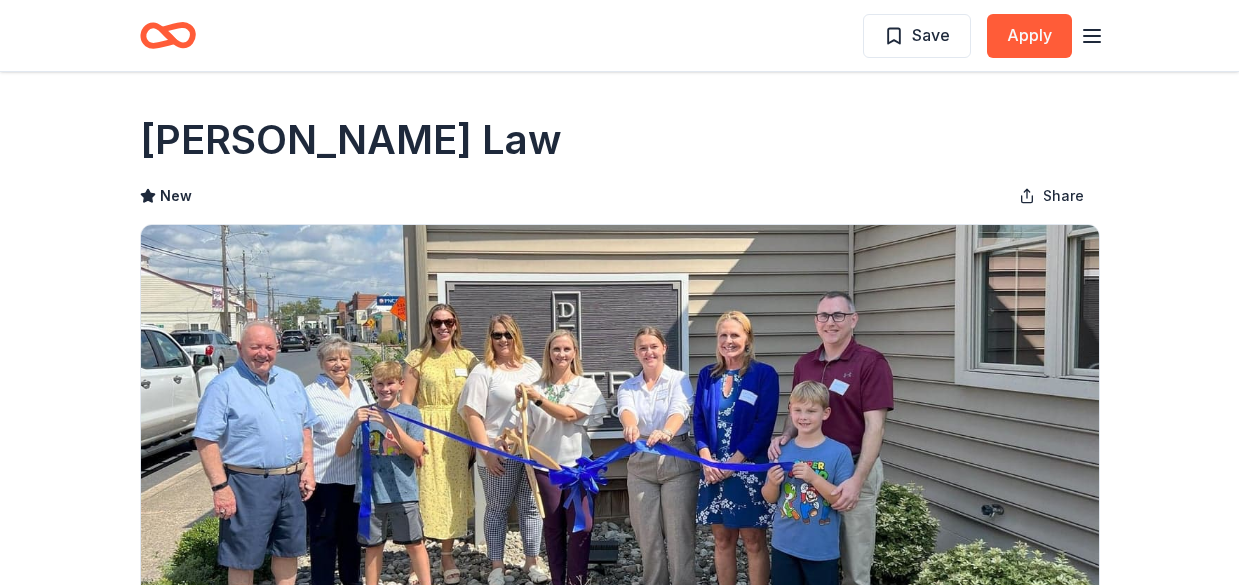 click on "Save Apply" at bounding box center [983, 35] 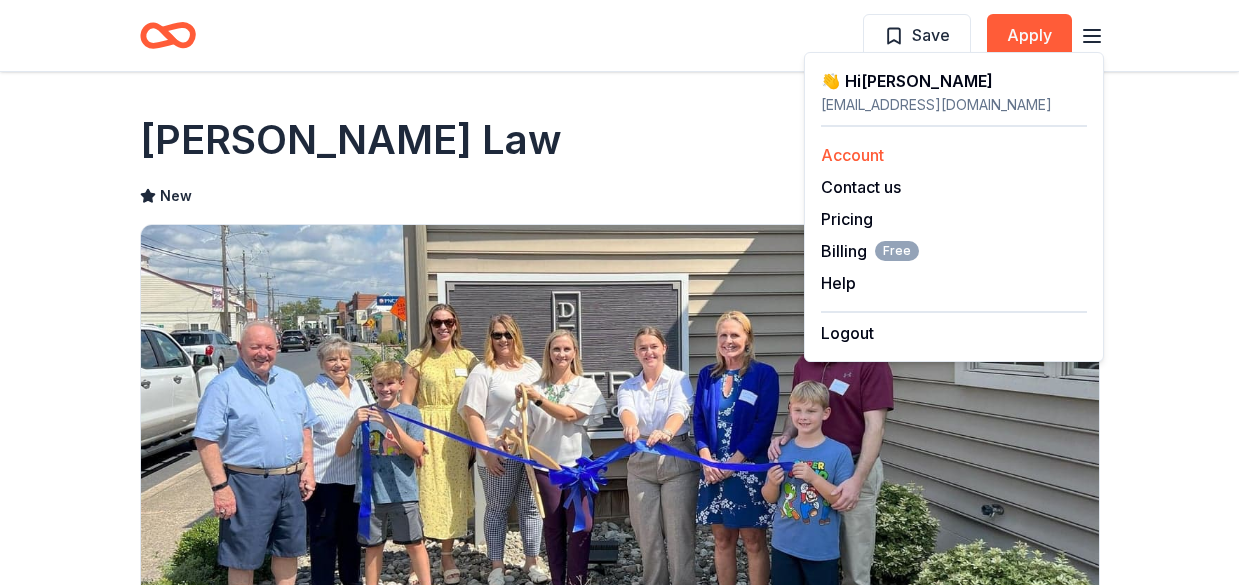 click on "Account" at bounding box center (954, 155) 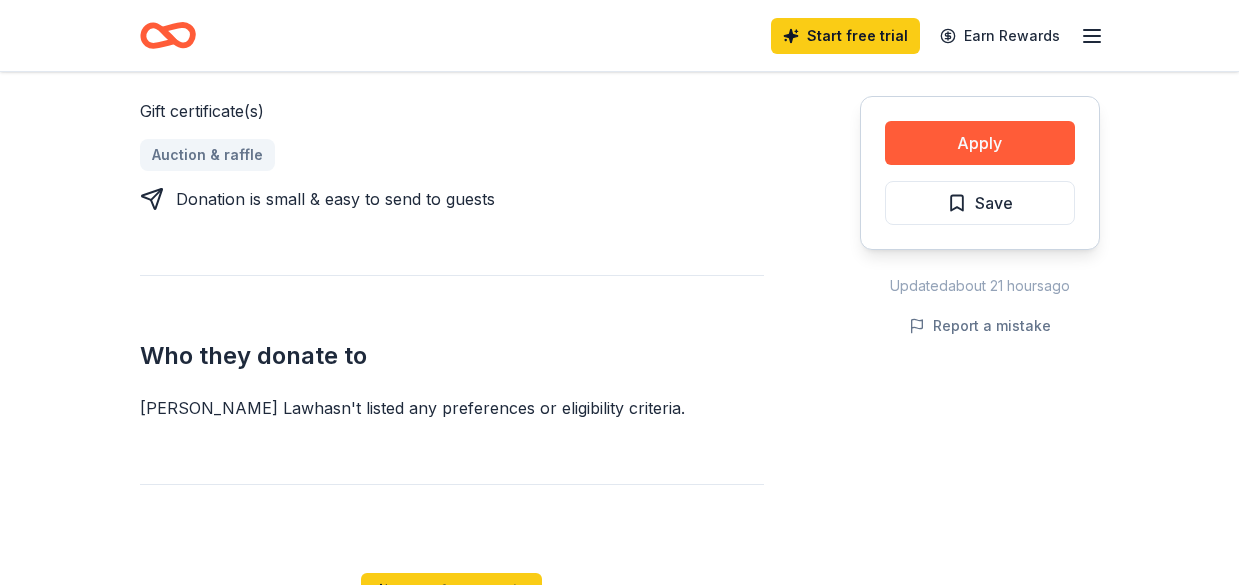 scroll, scrollTop: 600, scrollLeft: 0, axis: vertical 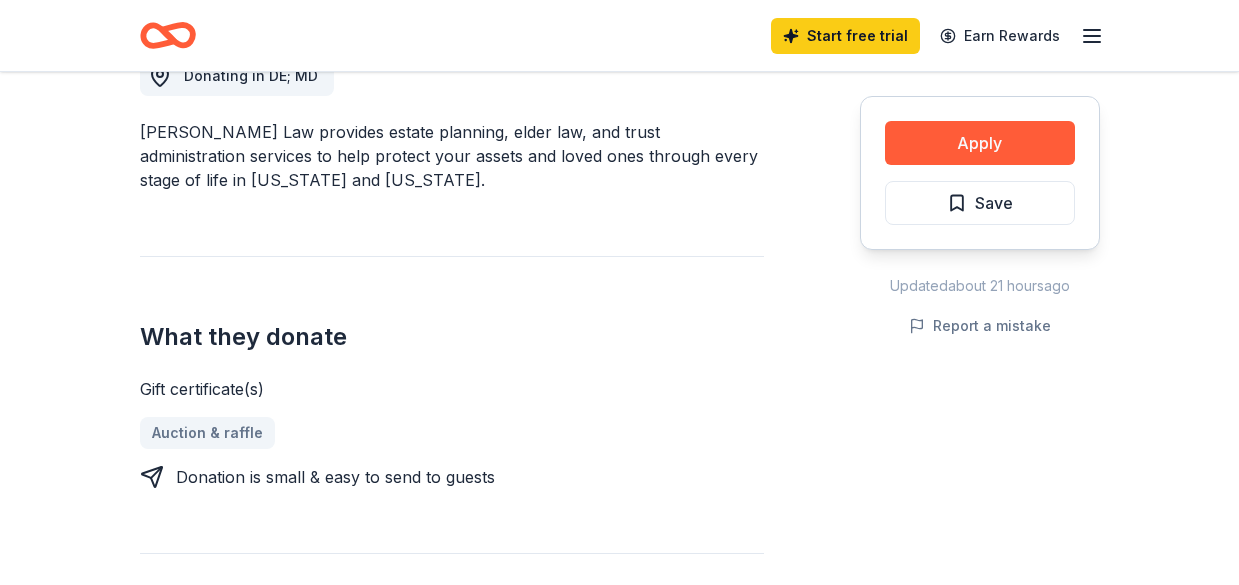 click 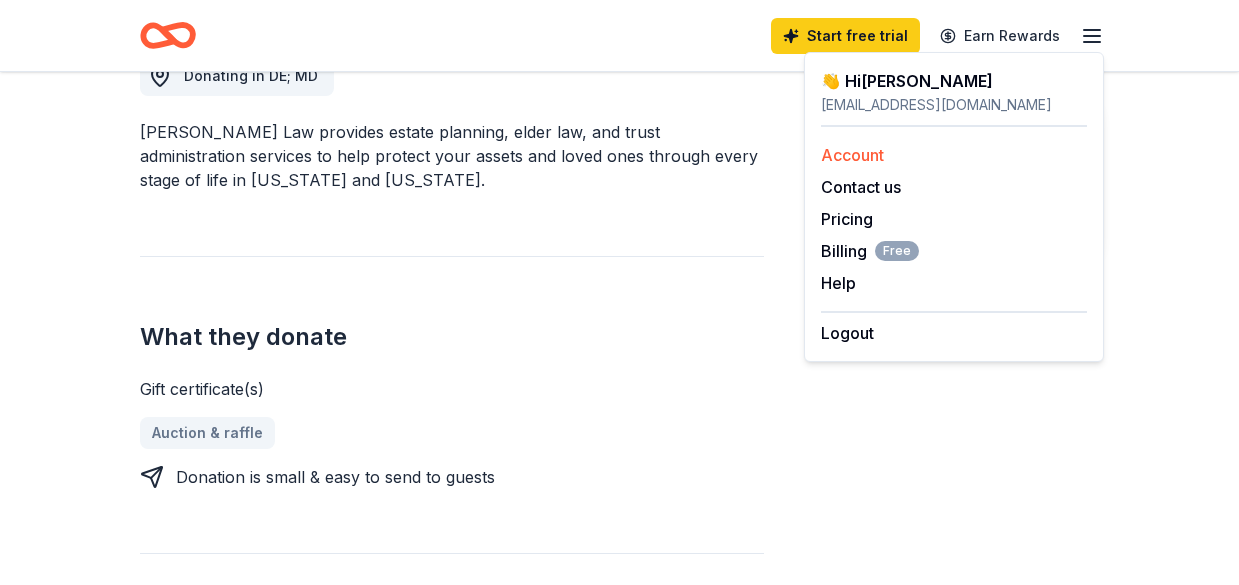 click on "Account" at bounding box center [852, 155] 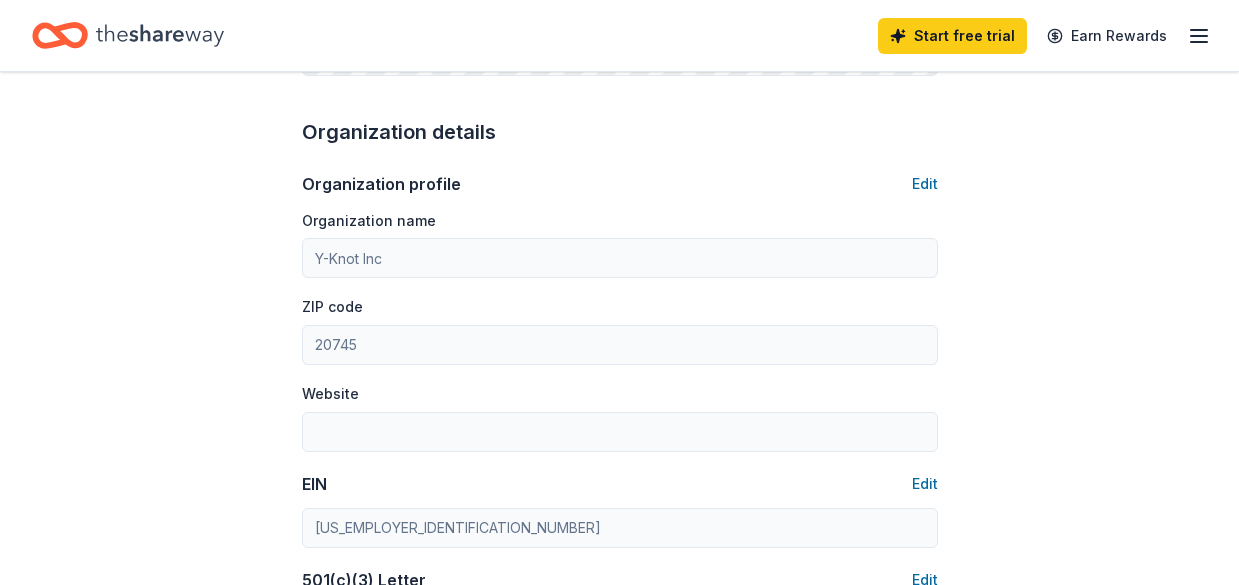 scroll, scrollTop: 0, scrollLeft: 0, axis: both 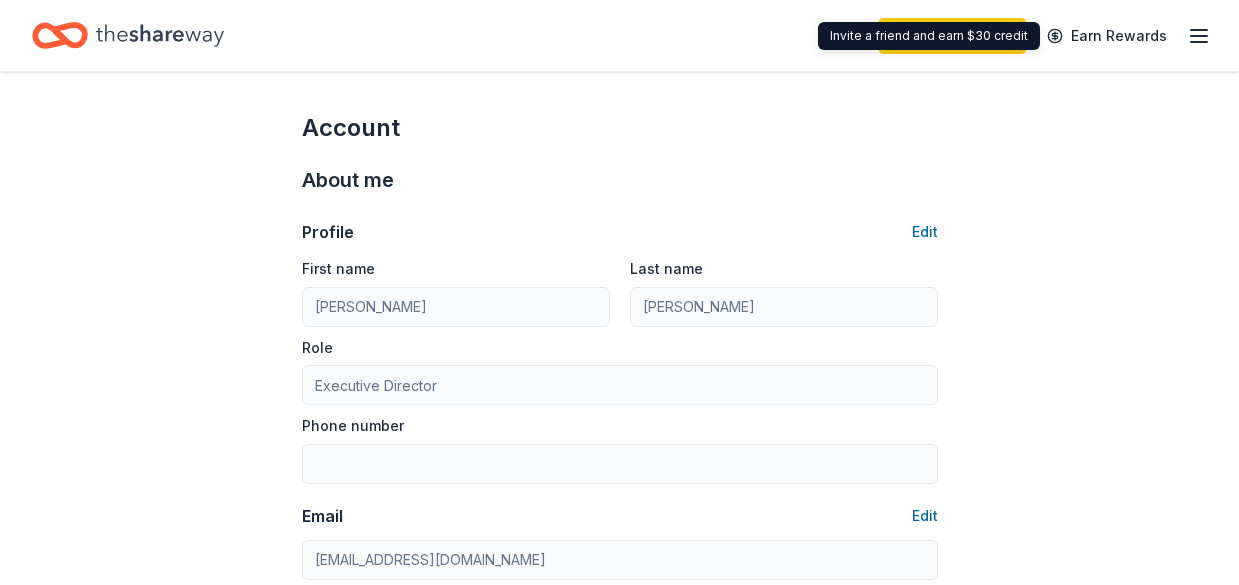 click 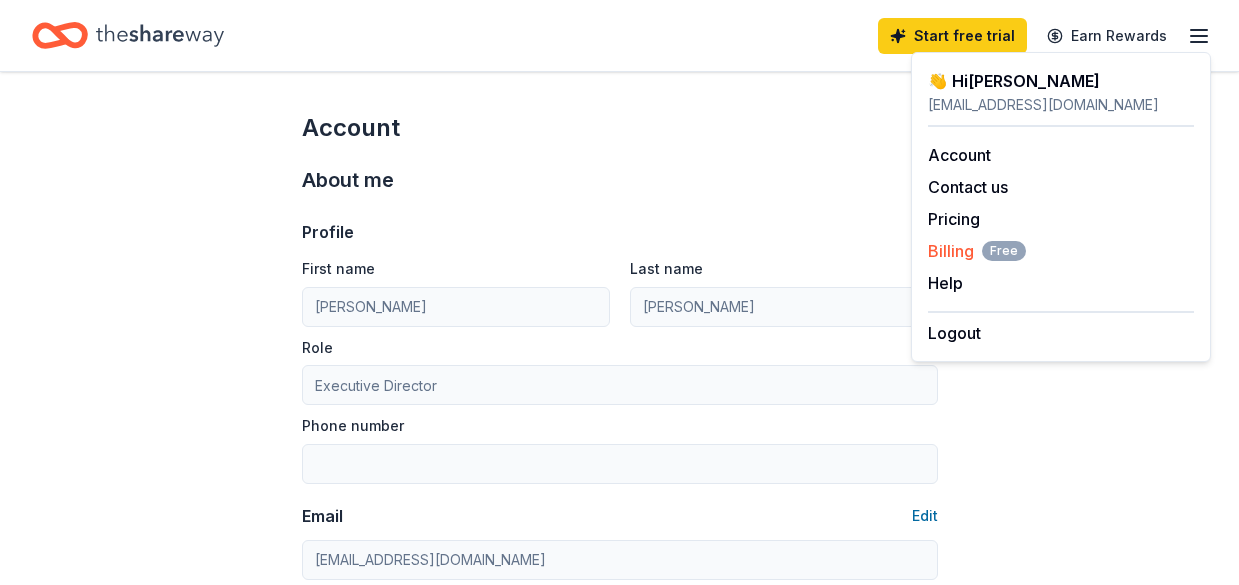 click on "Billing Free" at bounding box center (977, 251) 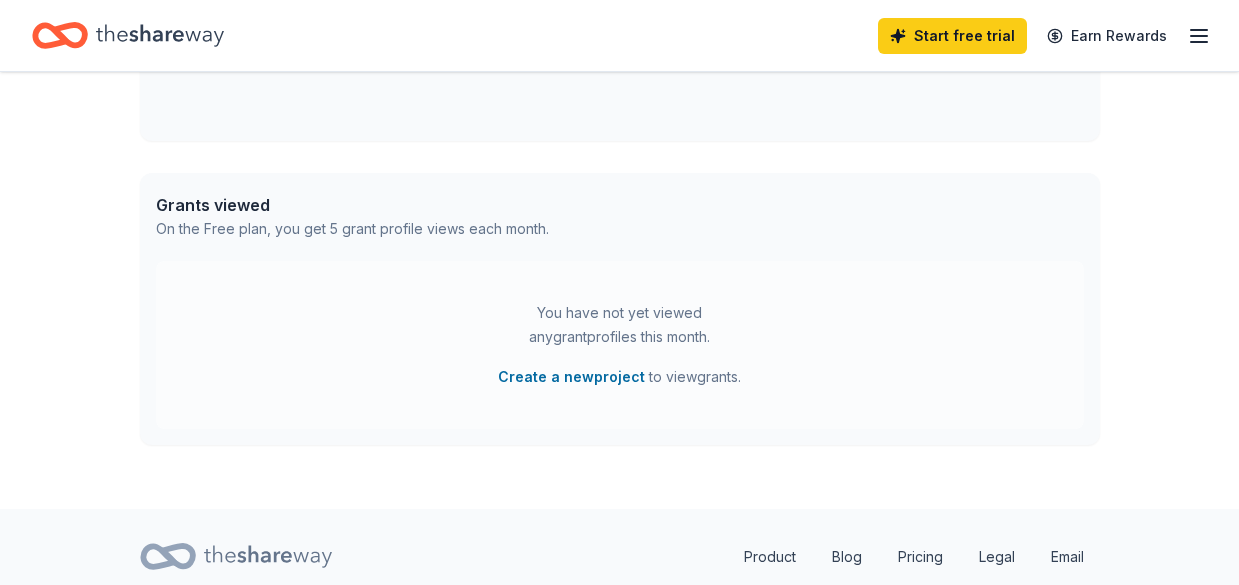scroll, scrollTop: 827, scrollLeft: 0, axis: vertical 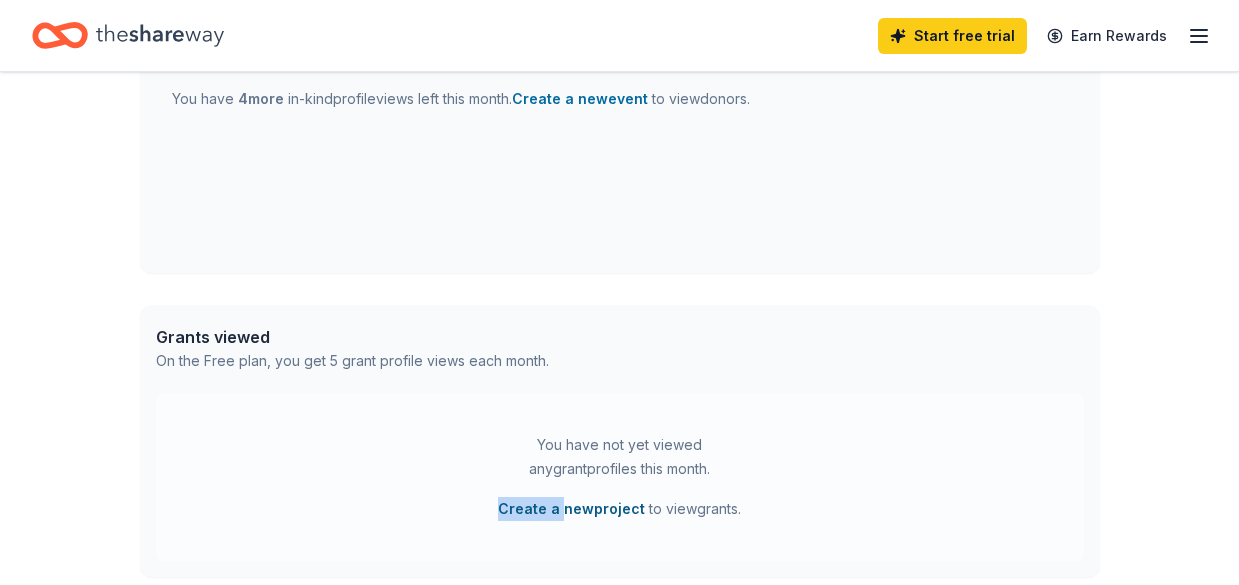 click on "You have not yet viewed any  grant  profiles this month. Create a new  project   to view  grants ." at bounding box center (620, 477) 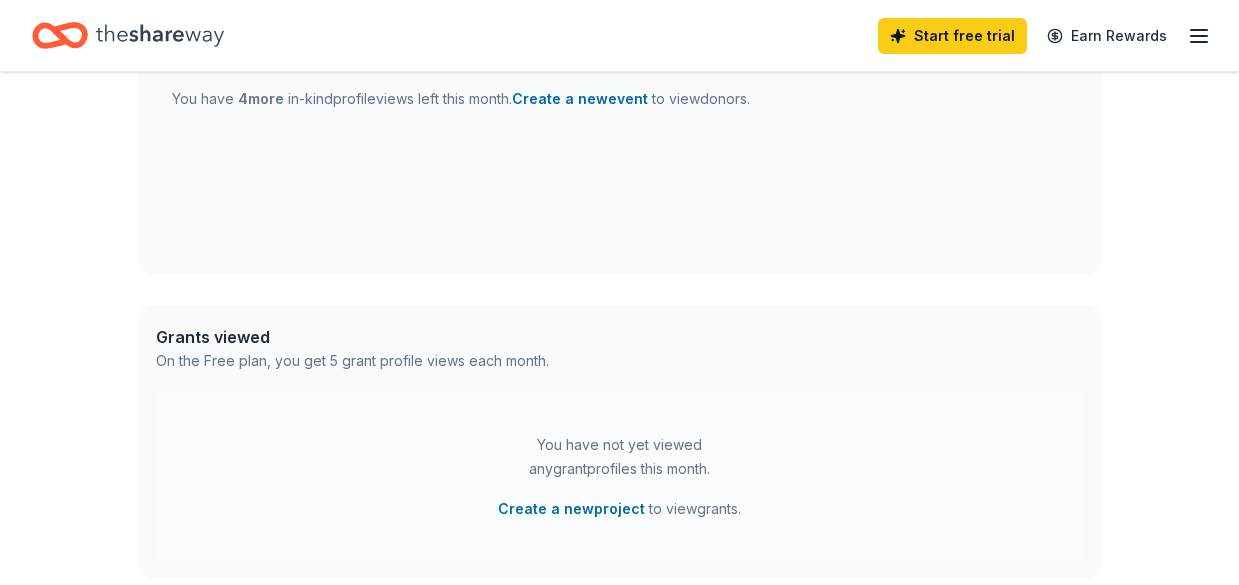 click on "You have not yet viewed any  grant  profiles this month. Create a new  project   to view  grants ." at bounding box center (620, 477) 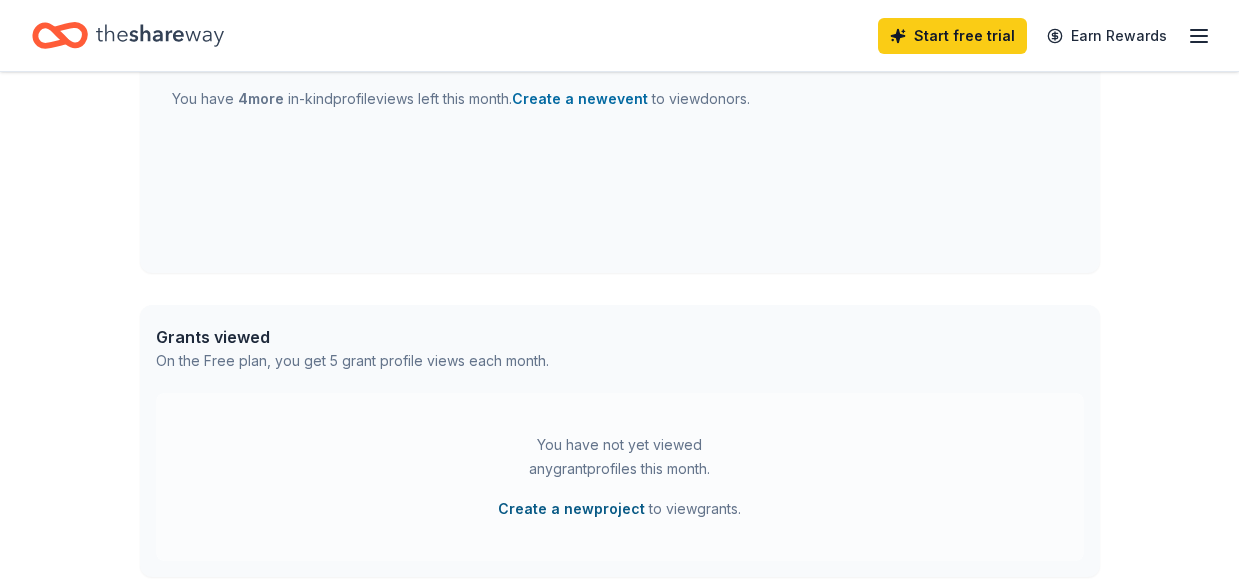 click on "Create a new  project" at bounding box center (571, 509) 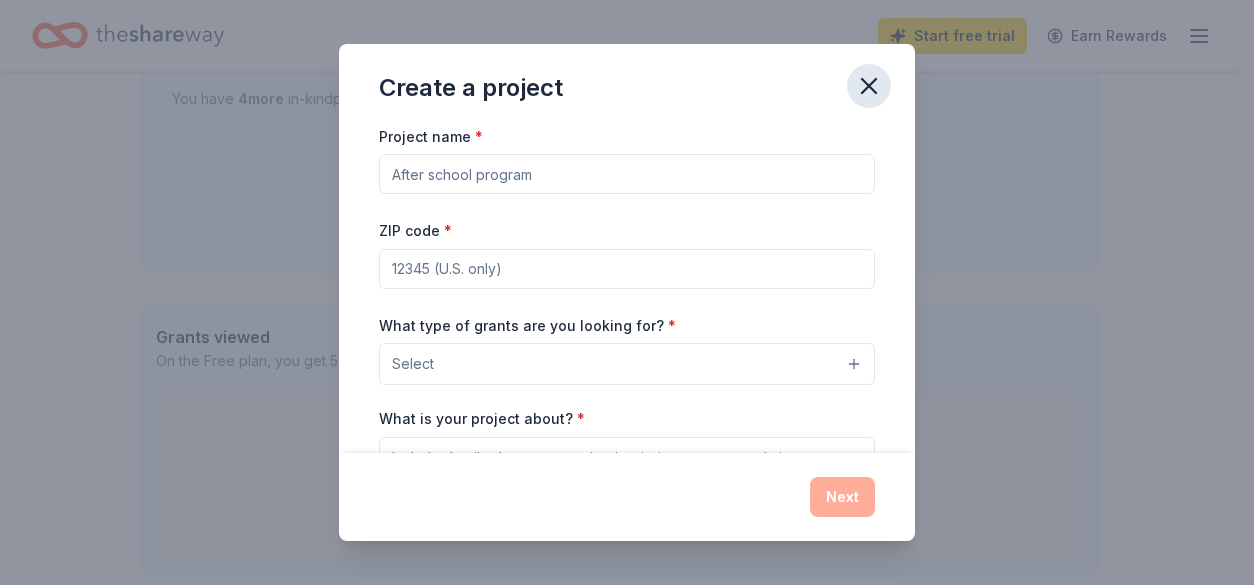 click at bounding box center [869, 86] 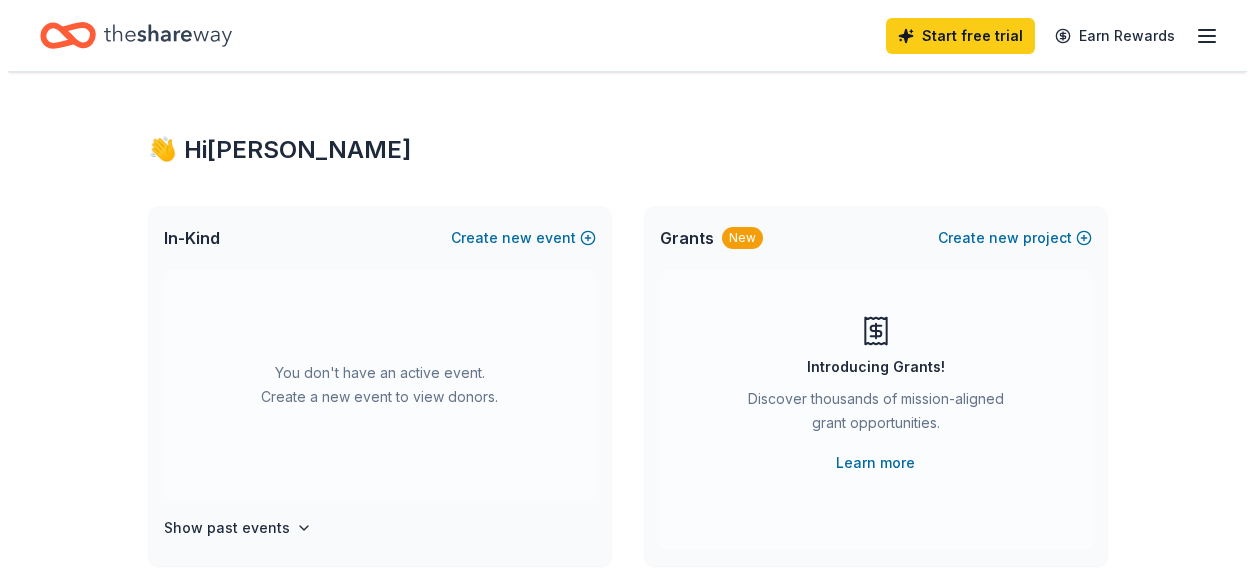 scroll, scrollTop: 0, scrollLeft: 0, axis: both 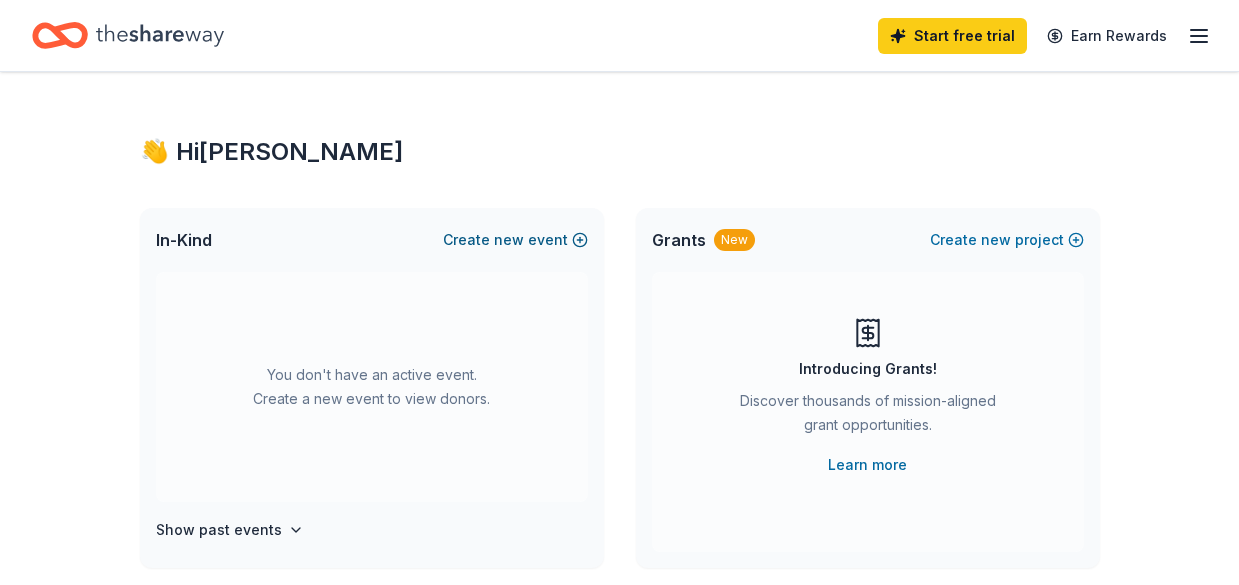 click on "Create  new  event" at bounding box center (515, 240) 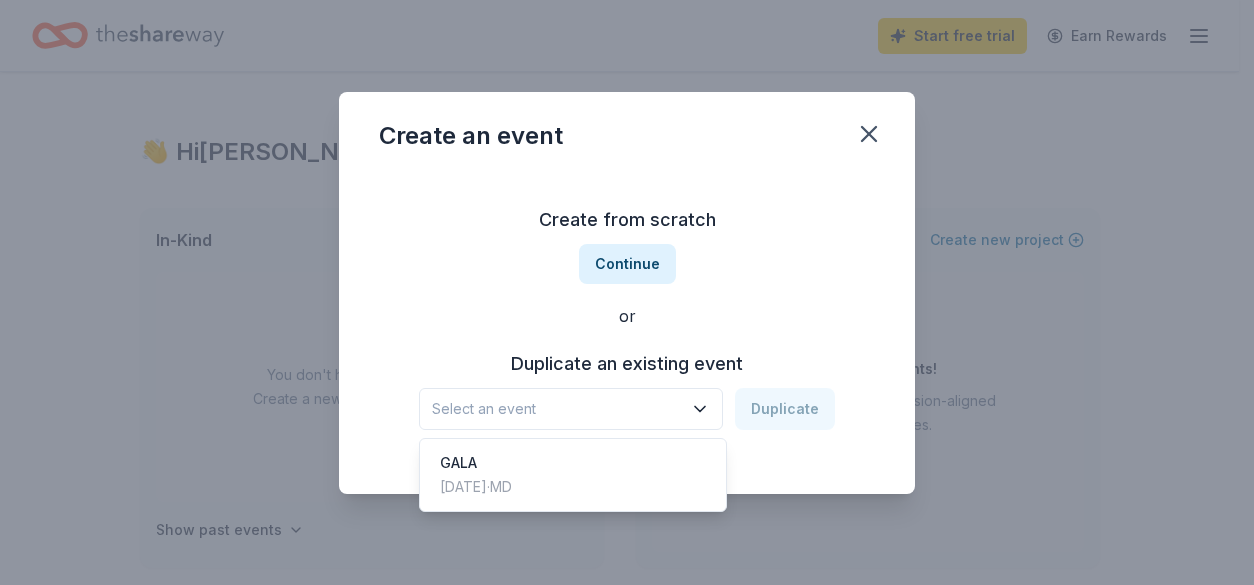 click on "Select an event" at bounding box center [571, 409] 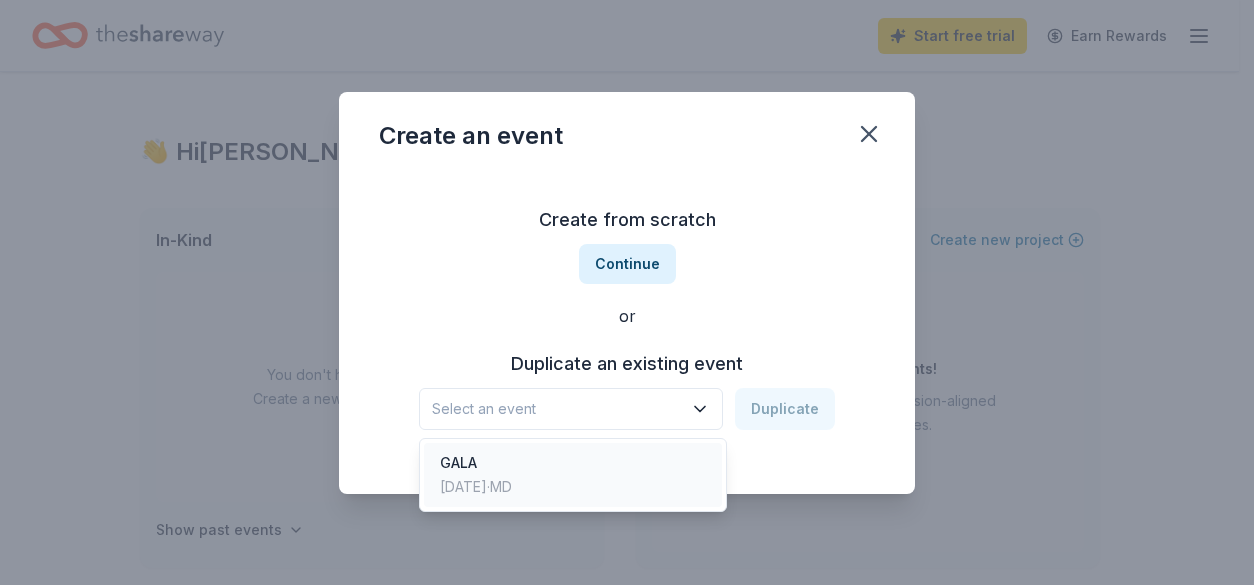 click on "GALA" at bounding box center [476, 463] 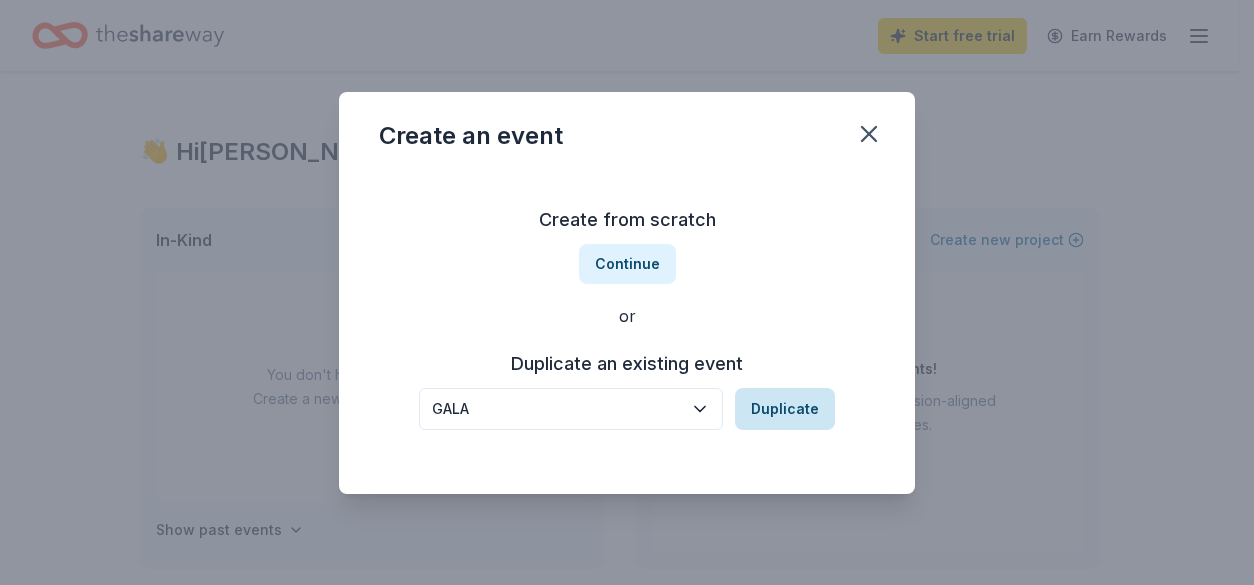 click on "Duplicate" at bounding box center [785, 409] 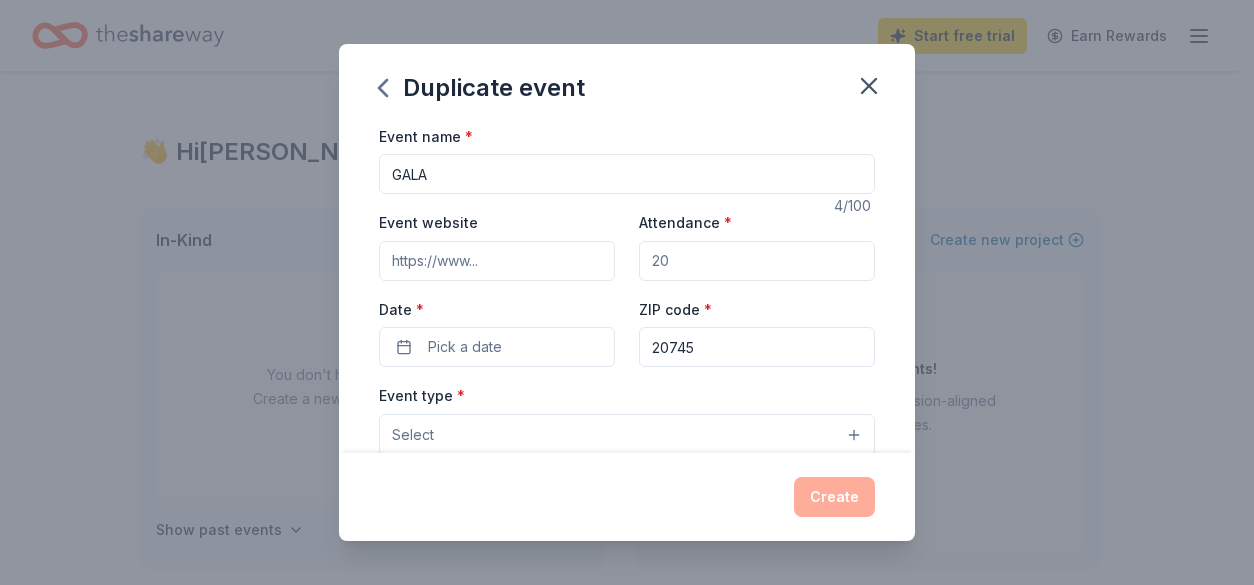 click on "Attendance *" at bounding box center (757, 261) 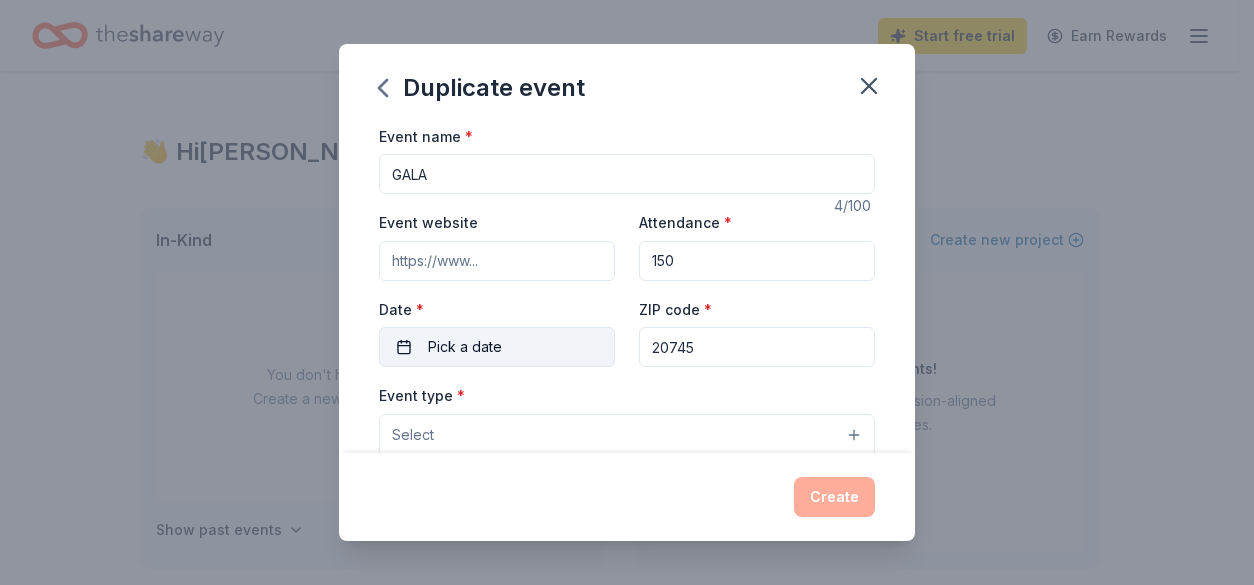 type on "150" 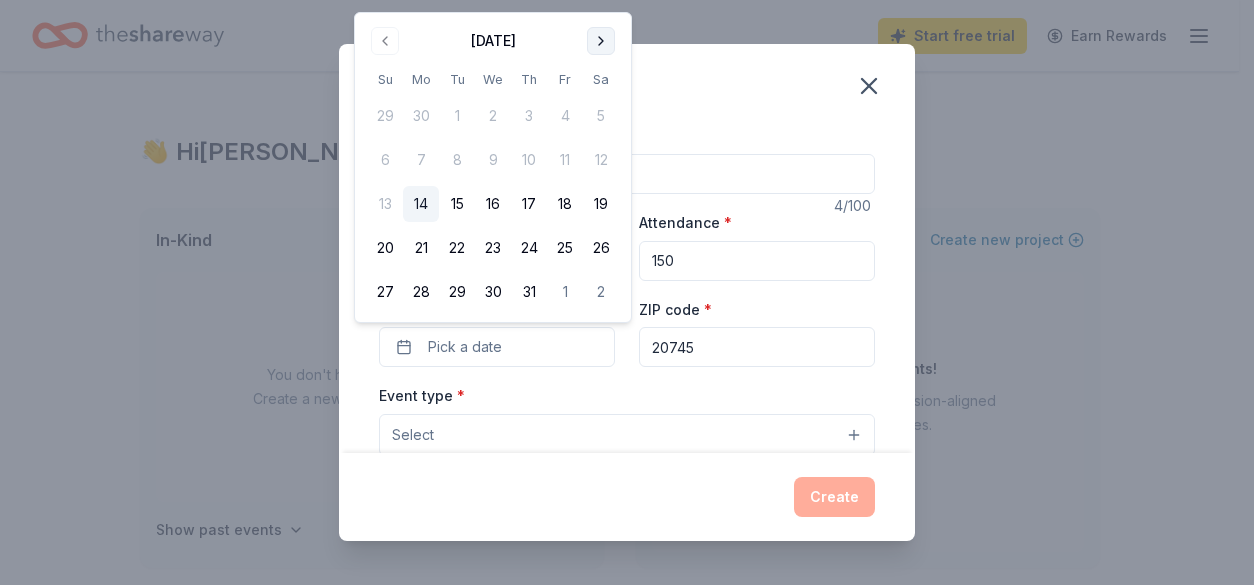 click at bounding box center (601, 41) 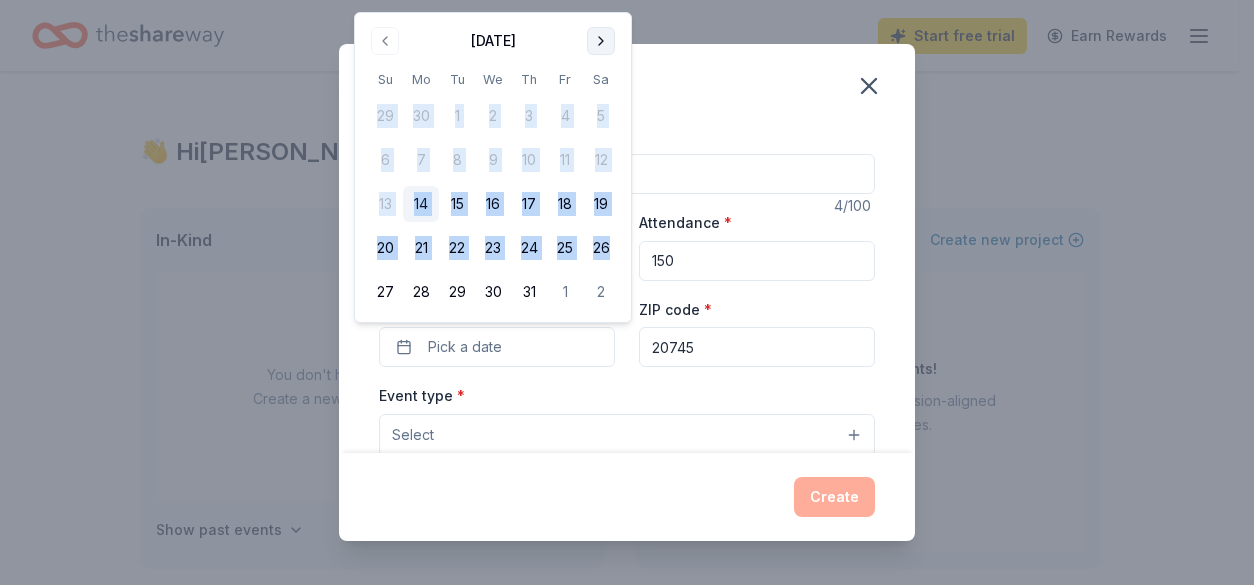 click on "Sa" at bounding box center [601, 79] 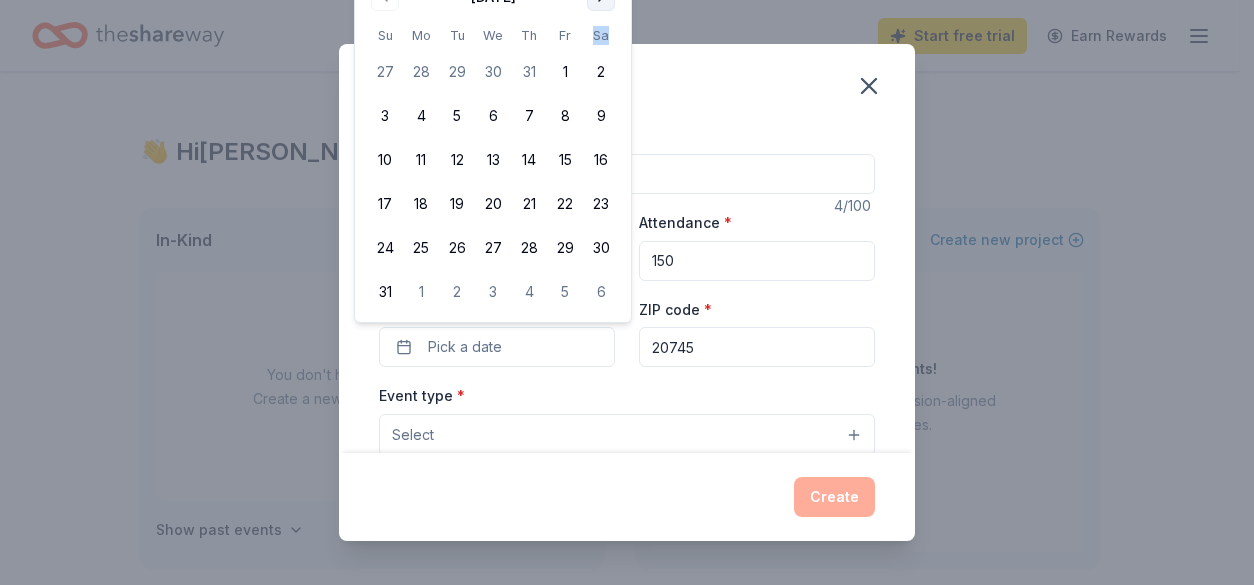 click on "Sa" at bounding box center (601, 35) 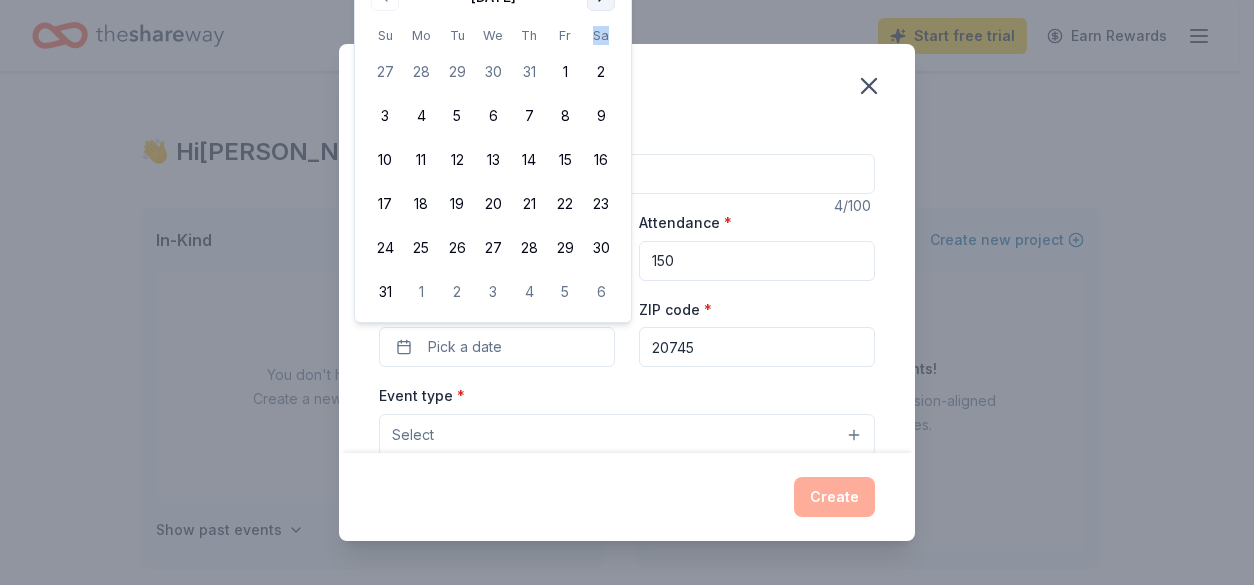 click at bounding box center (601, -3) 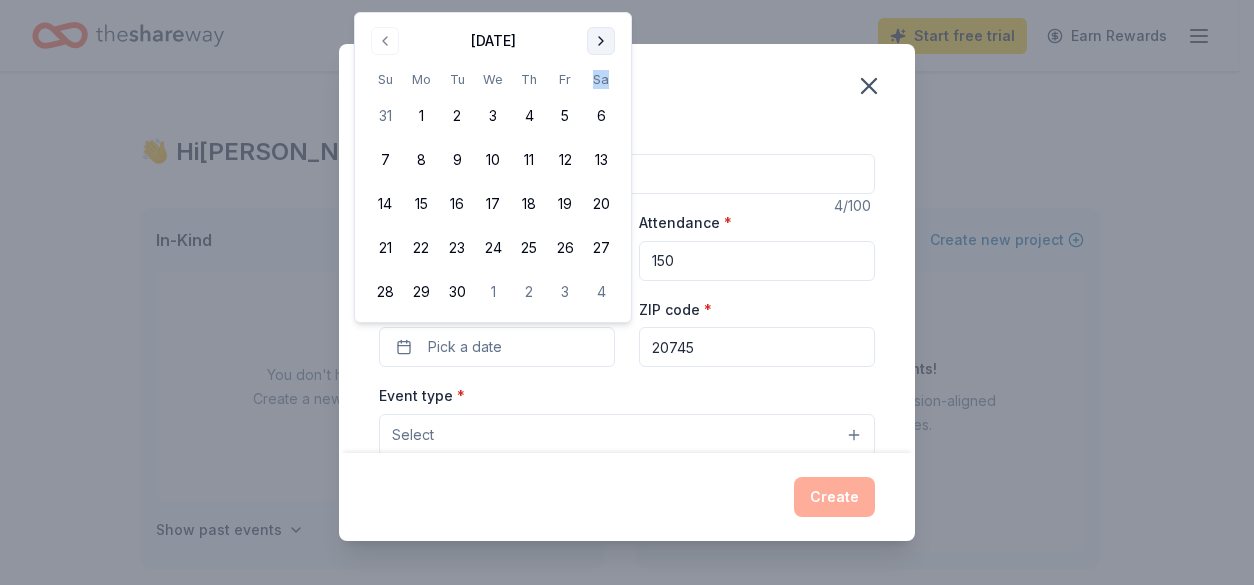 click at bounding box center (601, 41) 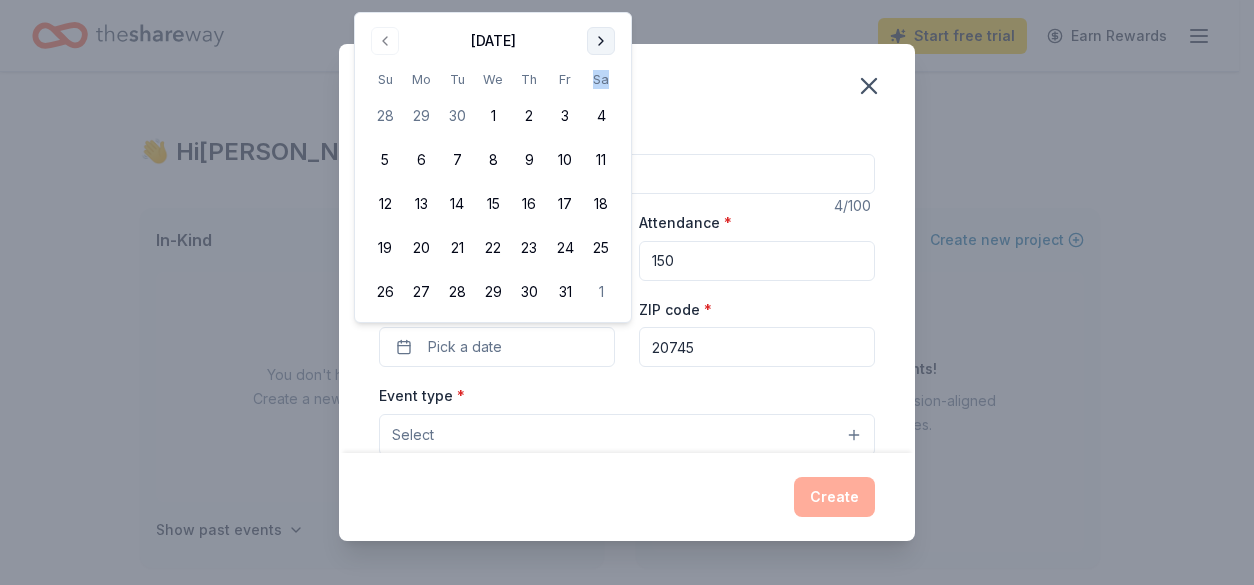 click at bounding box center (601, 41) 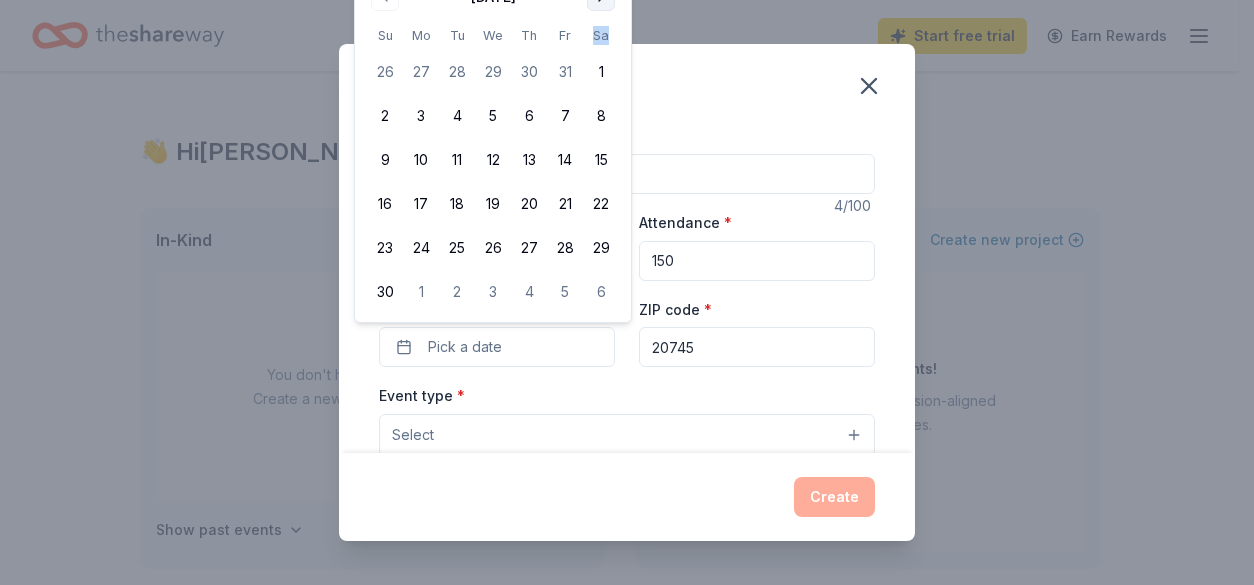 click on "Sa" at bounding box center (601, 35) 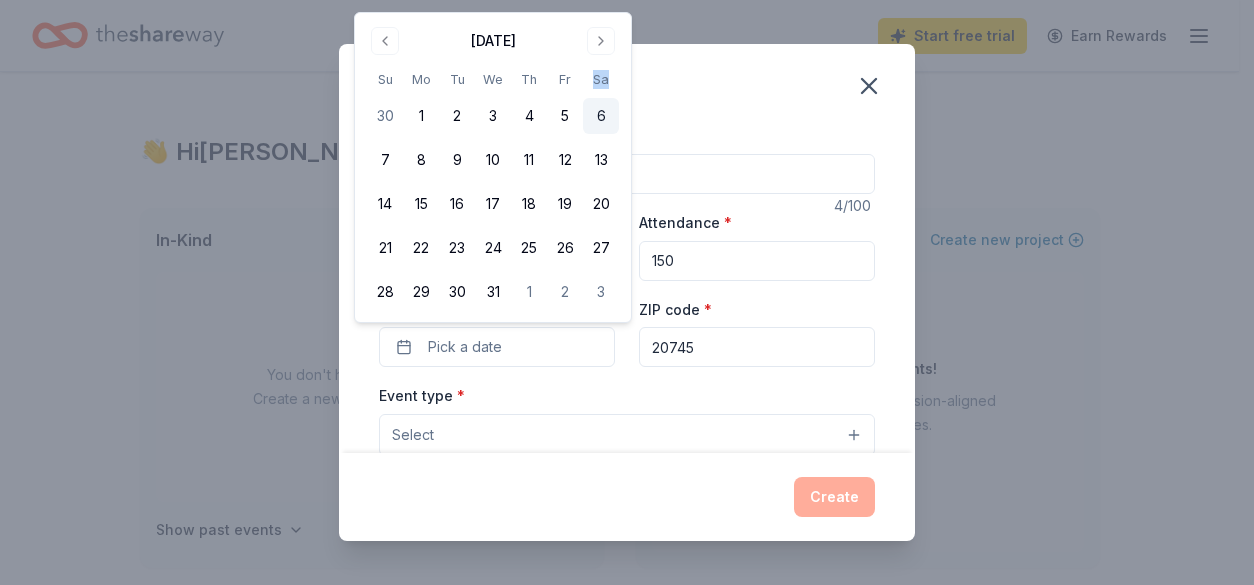 click on "6" at bounding box center (601, 116) 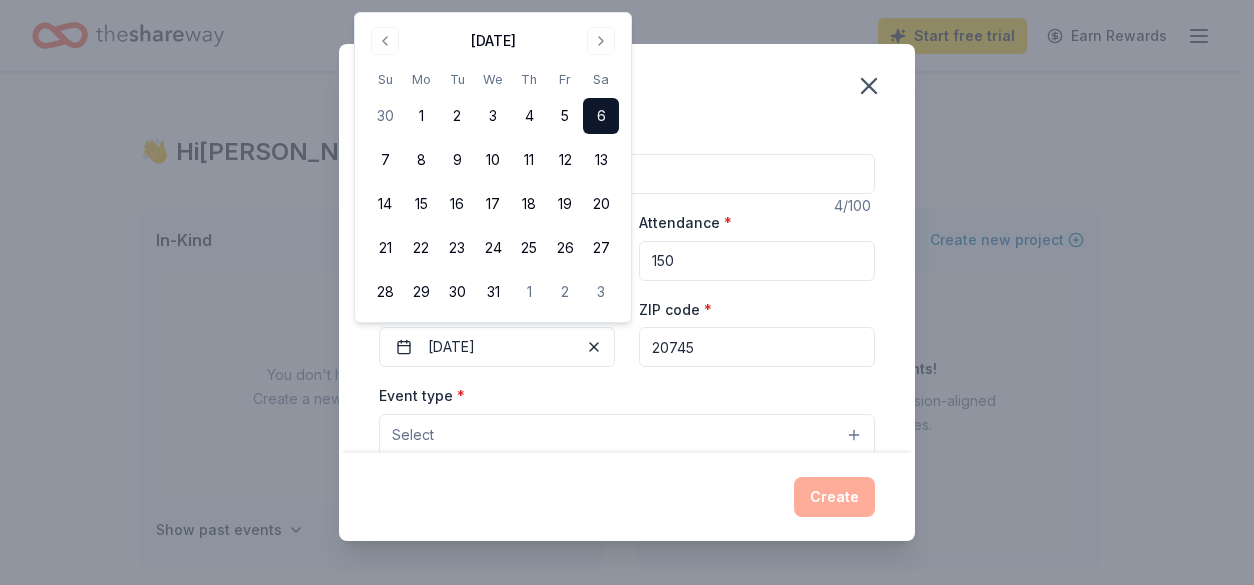 click on "Duplicate event" at bounding box center [627, 84] 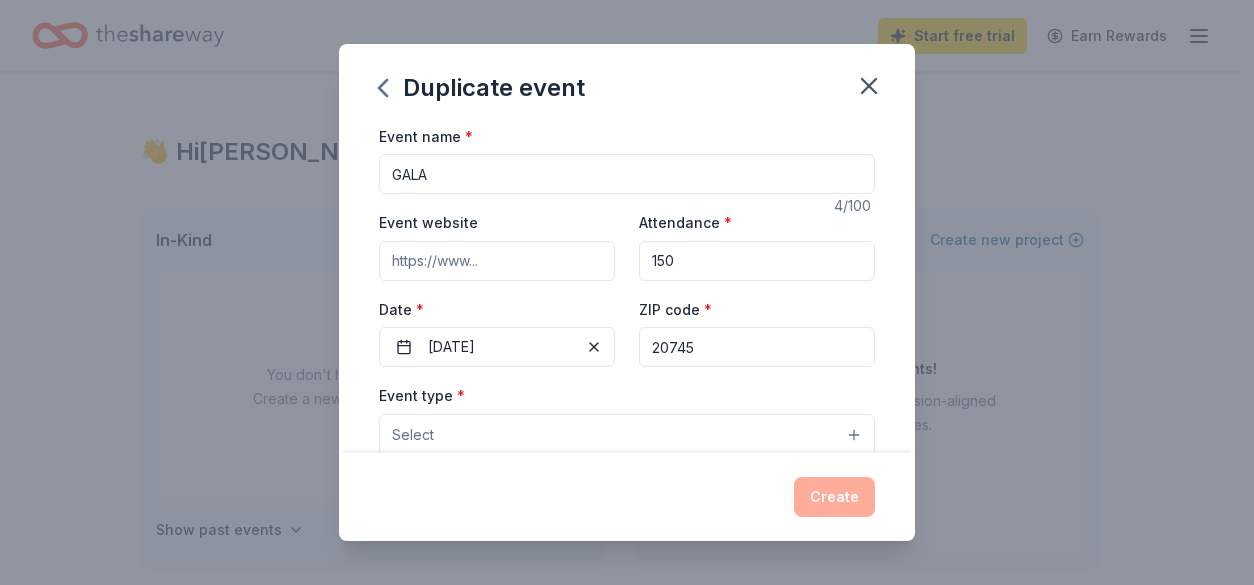 click on "Select" at bounding box center [627, 435] 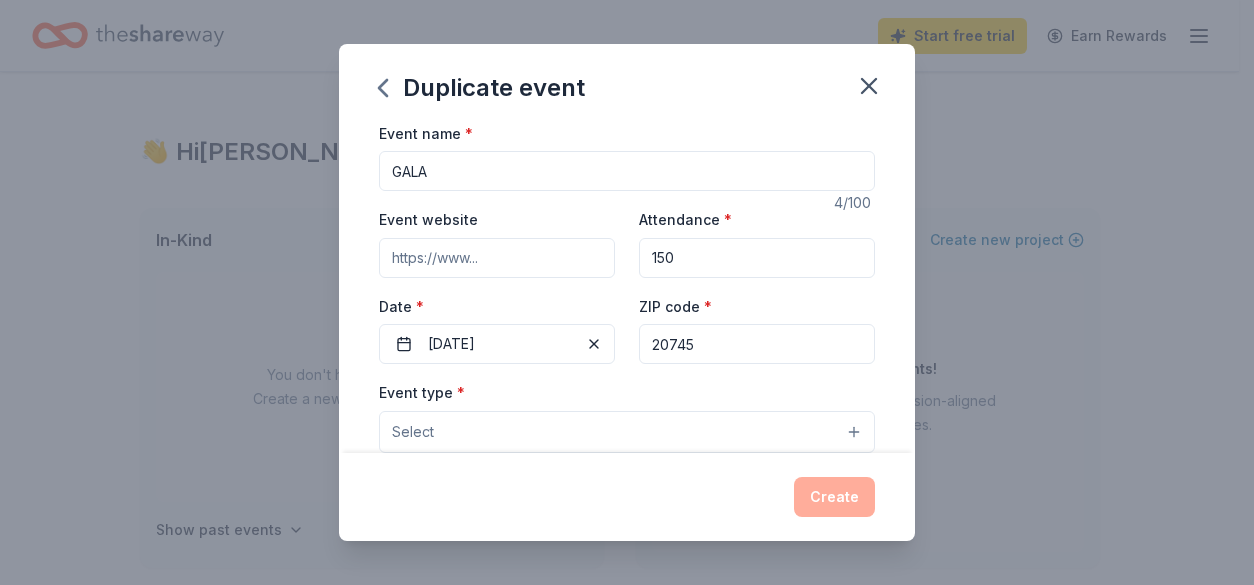 click on "Event website" at bounding box center [497, 258] 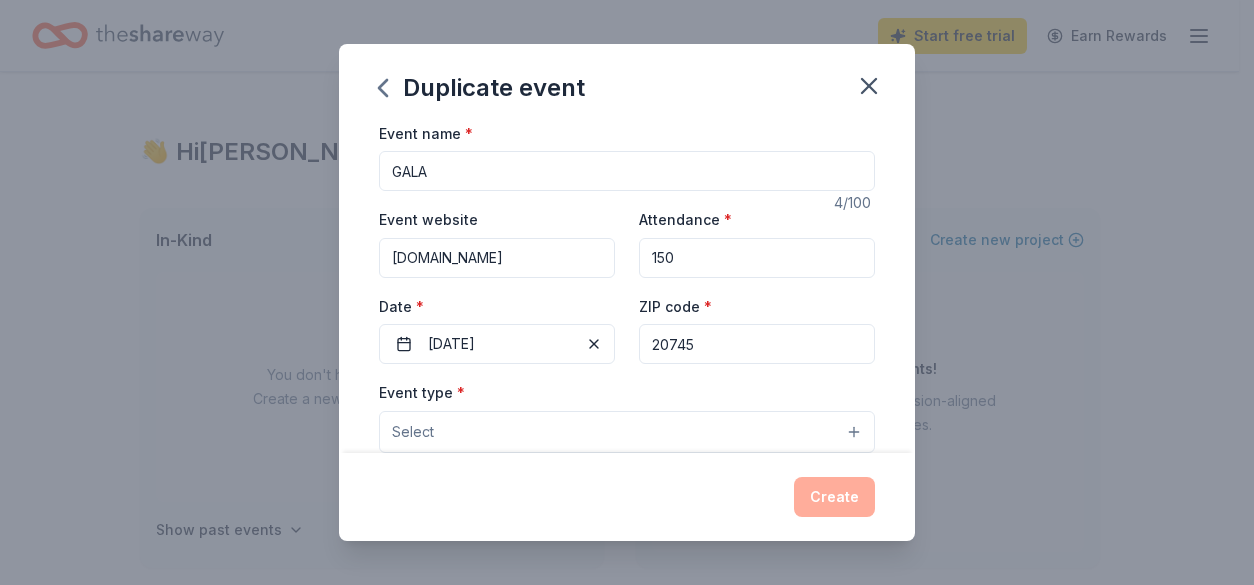 type on "www.yknotinc.org" 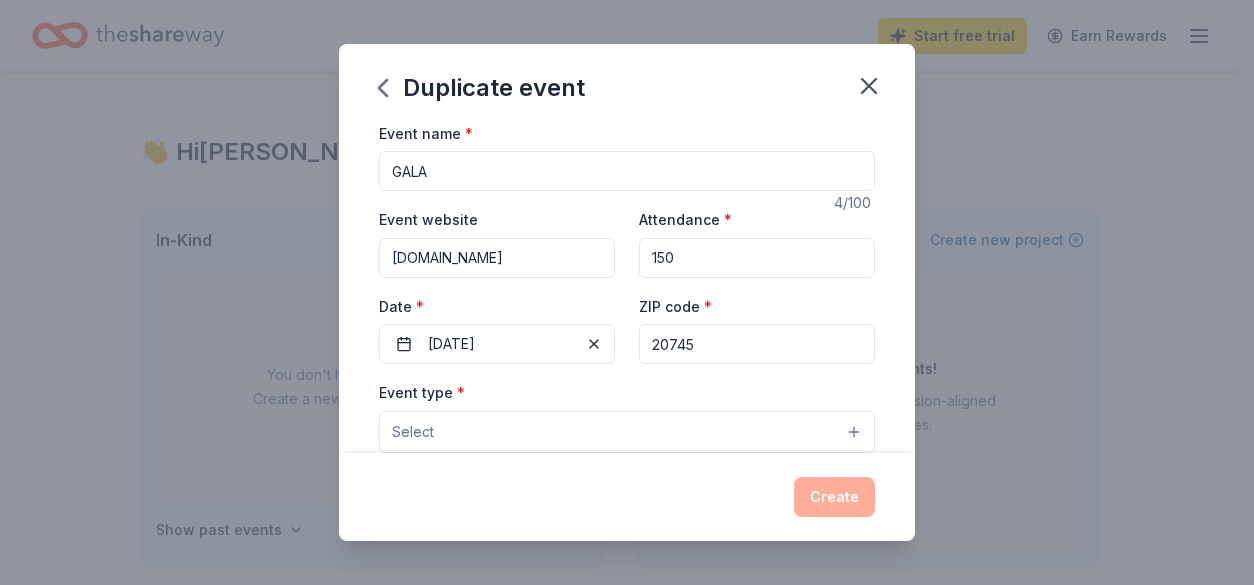 click on "Select" at bounding box center (627, 432) 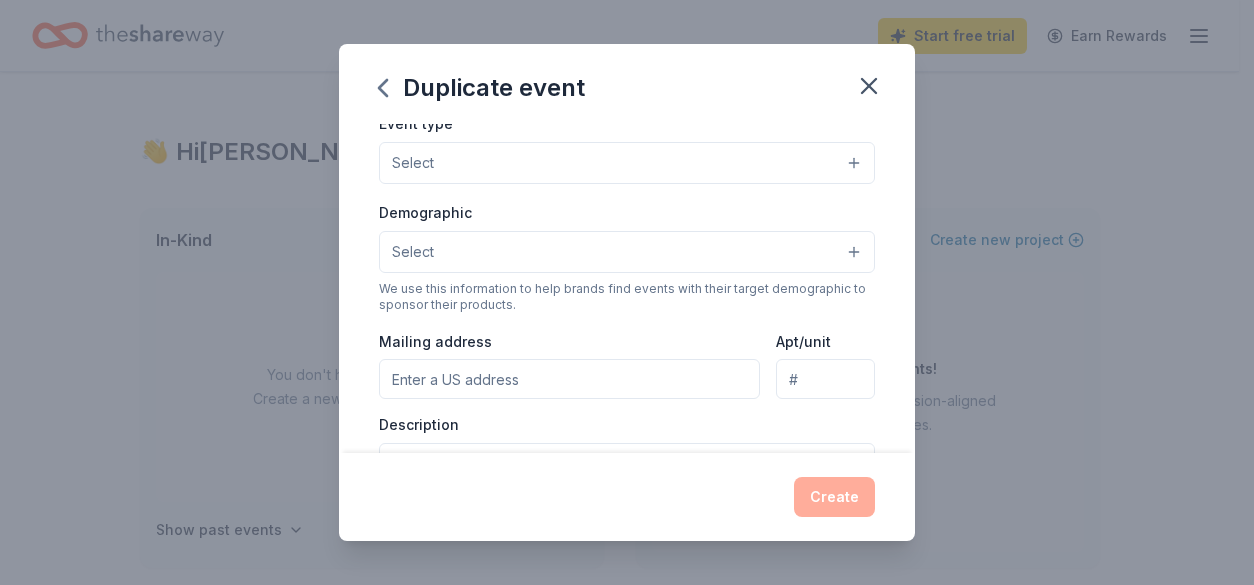 scroll, scrollTop: 220, scrollLeft: 0, axis: vertical 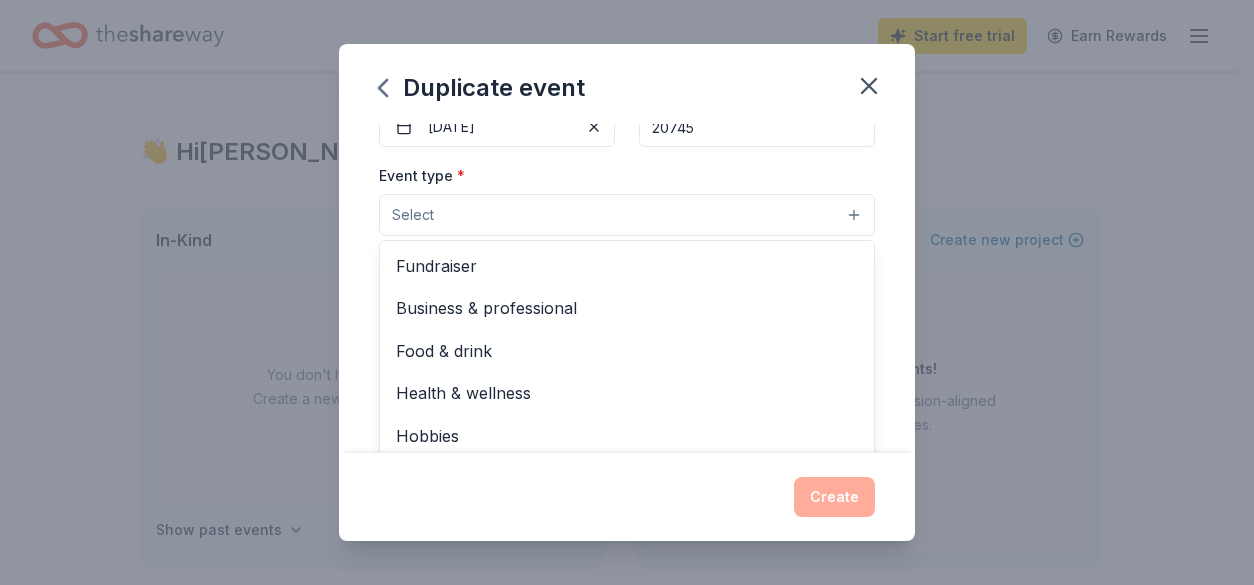 click on "Select" at bounding box center [627, 215] 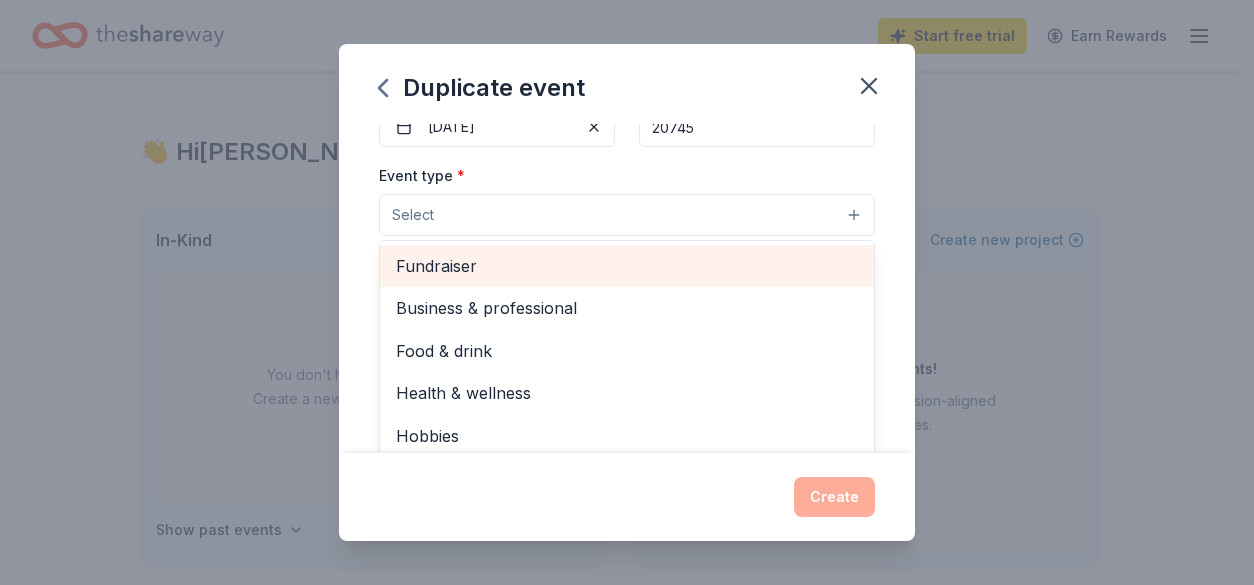 click on "Fundraiser" at bounding box center [627, 266] 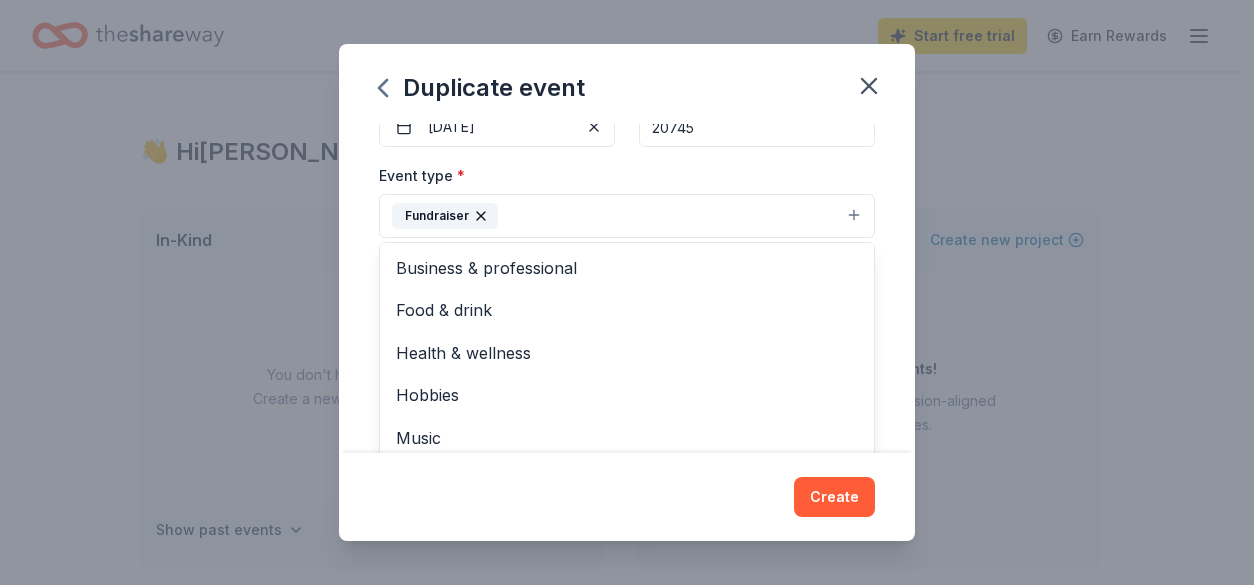 click on "Event name * GALA 4 /100 Event website www.yknotinc.org Attendance * 150 Date * 12/06/2025 ZIP code * 20745 Event type * Fundraiser Business & professional Food & drink Health & wellness Hobbies Music Performing & visual arts Demographic Select We use this information to help brands find events with their target demographic to sponsor their products. Mailing address Apt/unit Description What are you looking for? * Auction & raffle Meals Snacks Desserts Alcohol Beverages Send me reminders Email me reminders of donor application deadlines Recurring event Copy donors Saved Applied Approved Received Declined Not interested All copied donors will be given "saved" status in your new event. Companies that are no longer donating will not be copied." at bounding box center [627, 289] 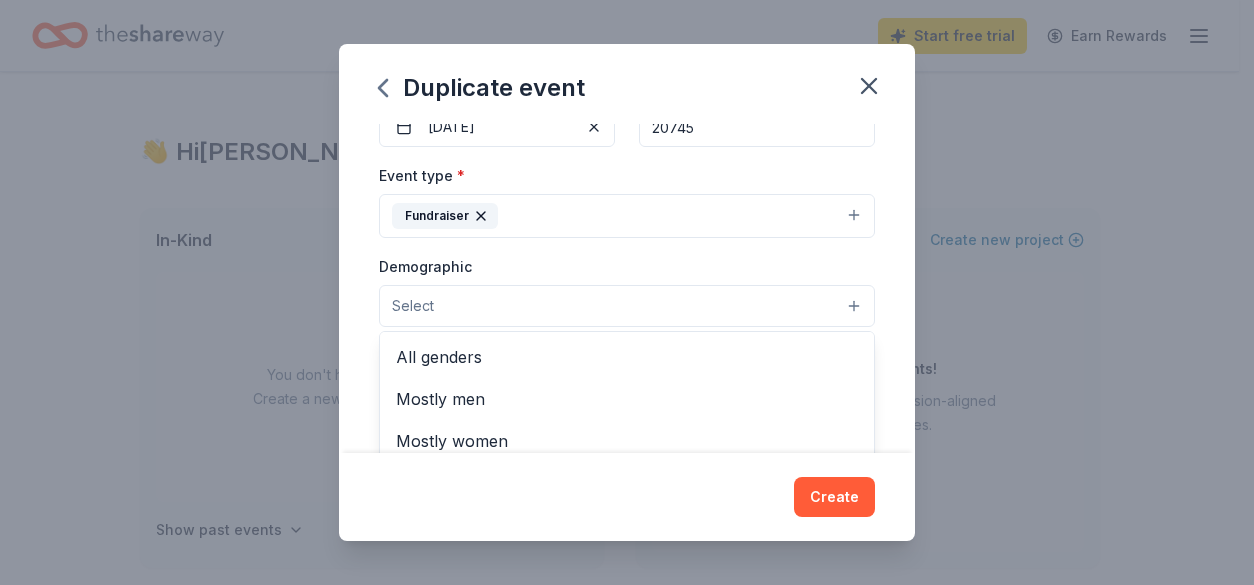 click on "Select" at bounding box center (627, 306) 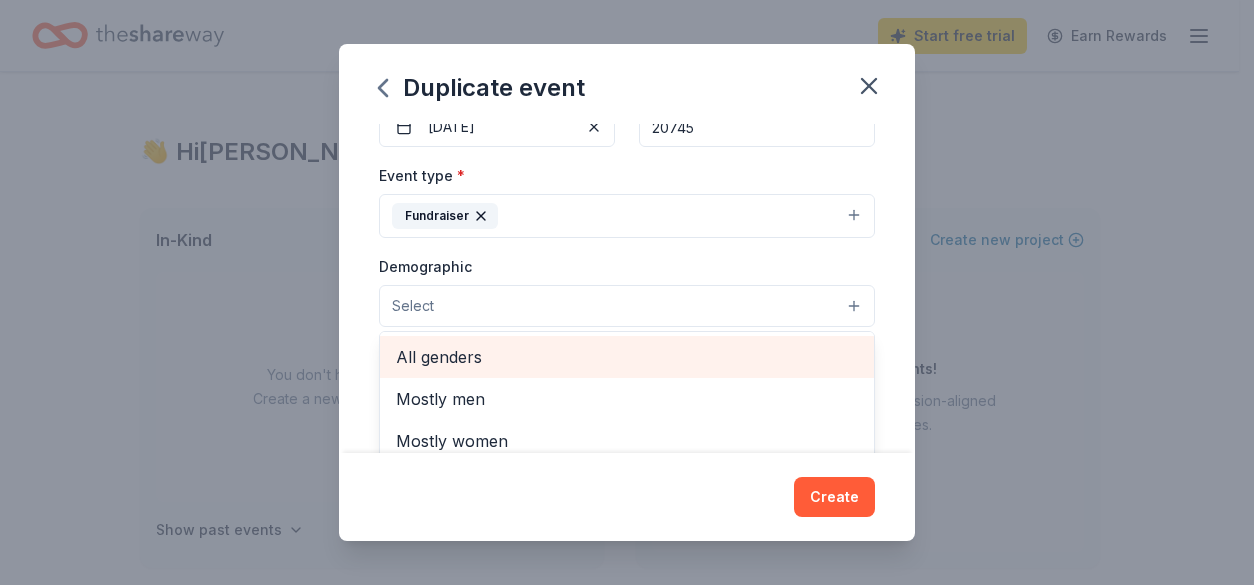 click on "All genders" at bounding box center [627, 357] 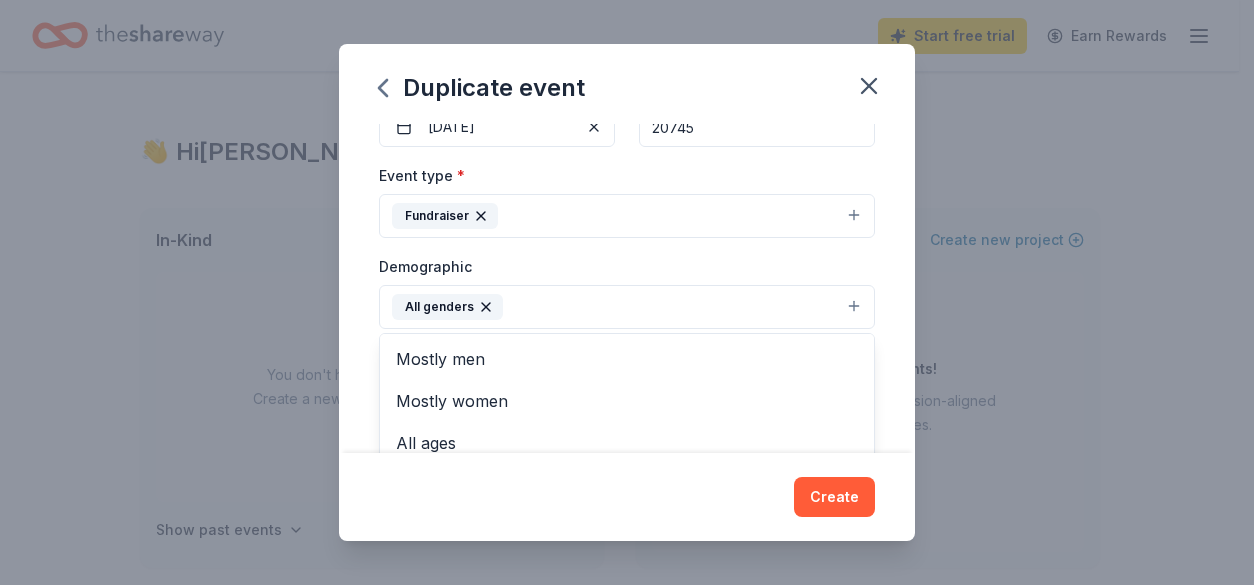 click on "Event name * GALA 4 /100 Event website www.yknotinc.org Attendance * 150 Date * 12/06/2025 ZIP code * 20745 Event type * Fundraiser Demographic All genders Mostly men Mostly women All ages 0-10 yrs 10-20 yrs 20-30 yrs 30-40 yrs 40-50 yrs 50-60 yrs 60-70 yrs 70-80 yrs 80+ yrs We use this information to help brands find events with their target demographic to sponsor their products. Mailing address Apt/unit Description What are you looking for? * Auction & raffle Meals Snacks Desserts Alcohol Beverages Send me reminders Email me reminders of donor application deadlines Recurring event Copy donors Saved Applied Approved Received Declined Not interested All copied donors will be given "saved" status in your new event. Companies that are no longer donating will not be copied." at bounding box center (627, 289) 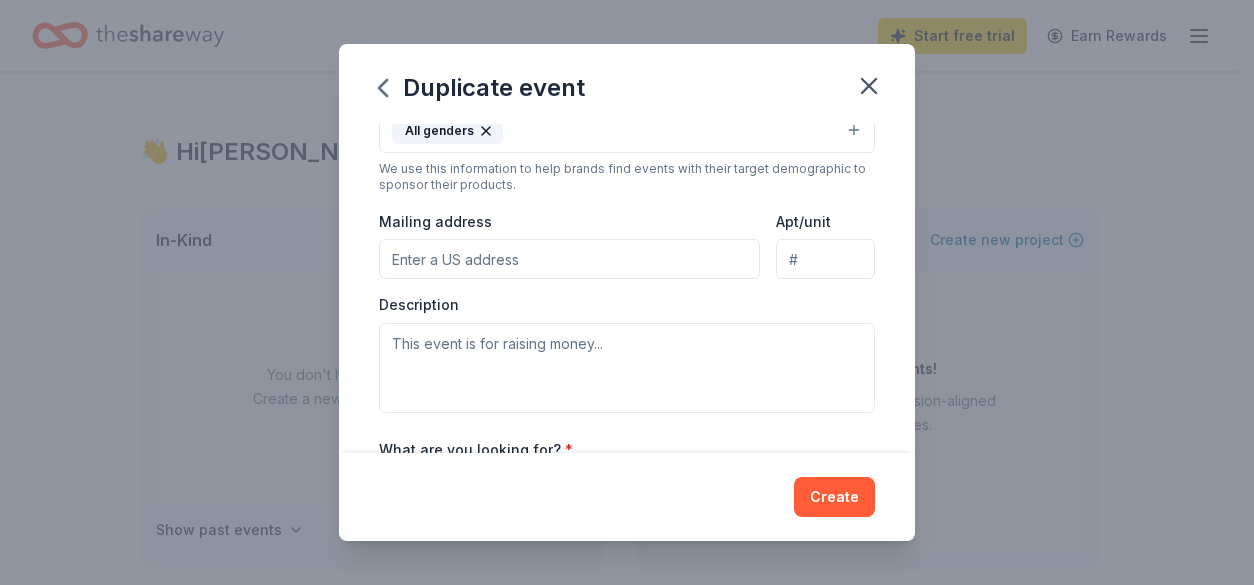 scroll, scrollTop: 420, scrollLeft: 0, axis: vertical 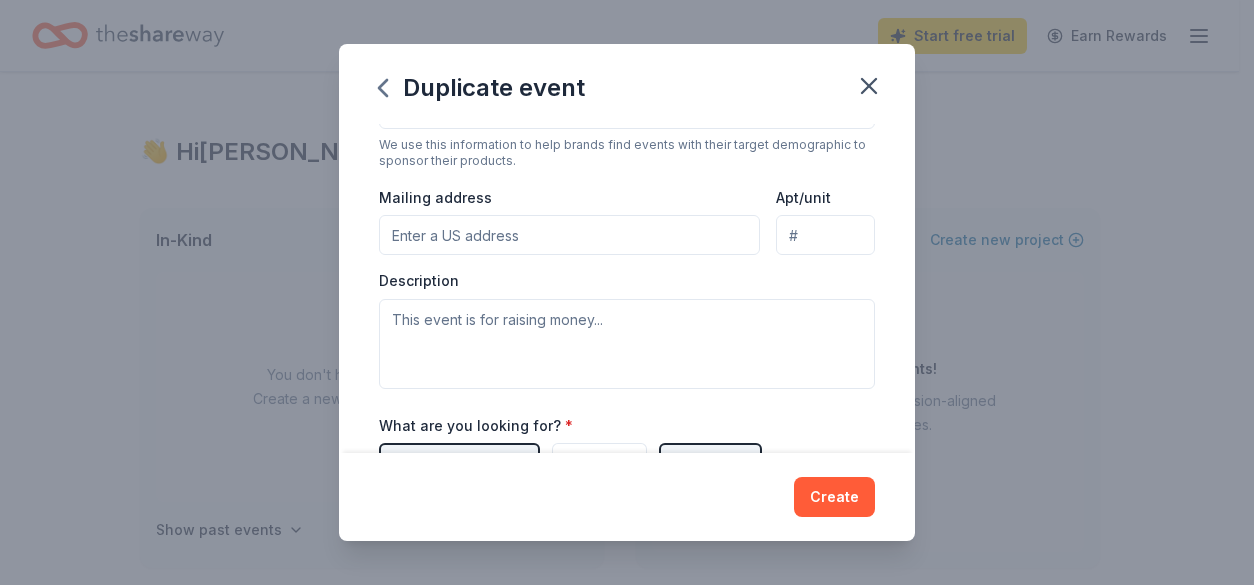click on "Mailing address" at bounding box center [569, 235] 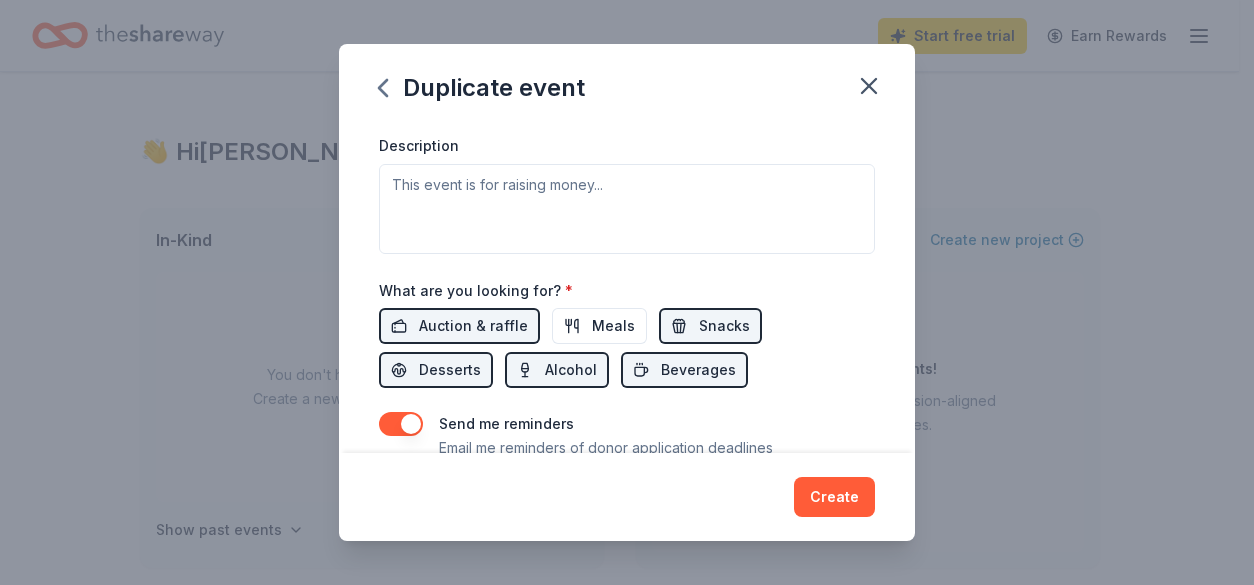 scroll, scrollTop: 520, scrollLeft: 0, axis: vertical 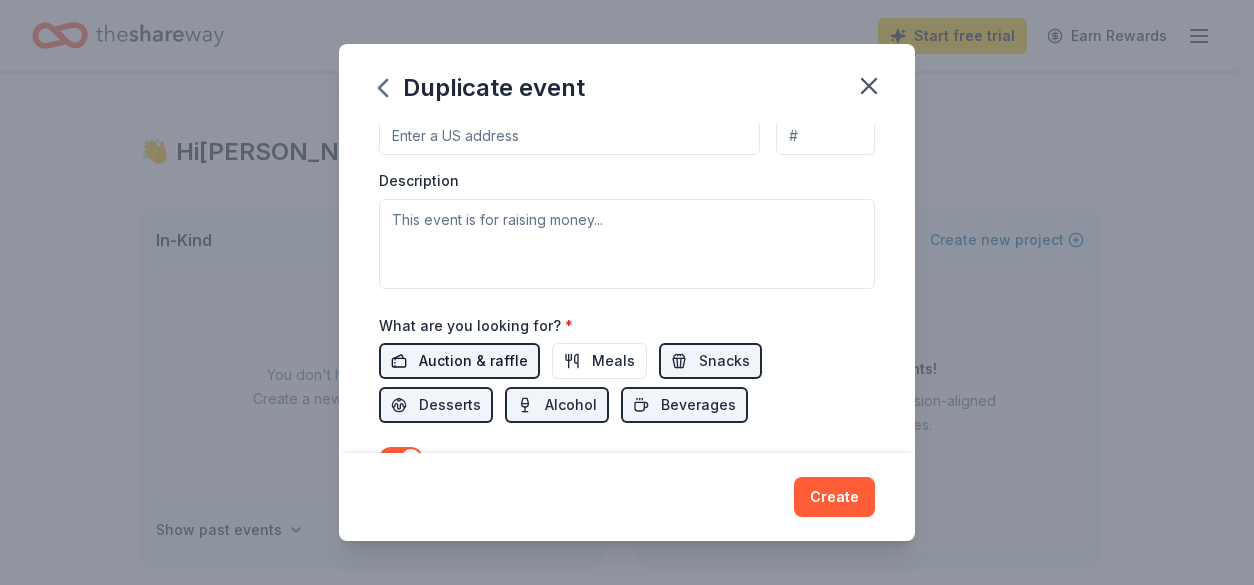 click on "Auction & raffle" at bounding box center [473, 361] 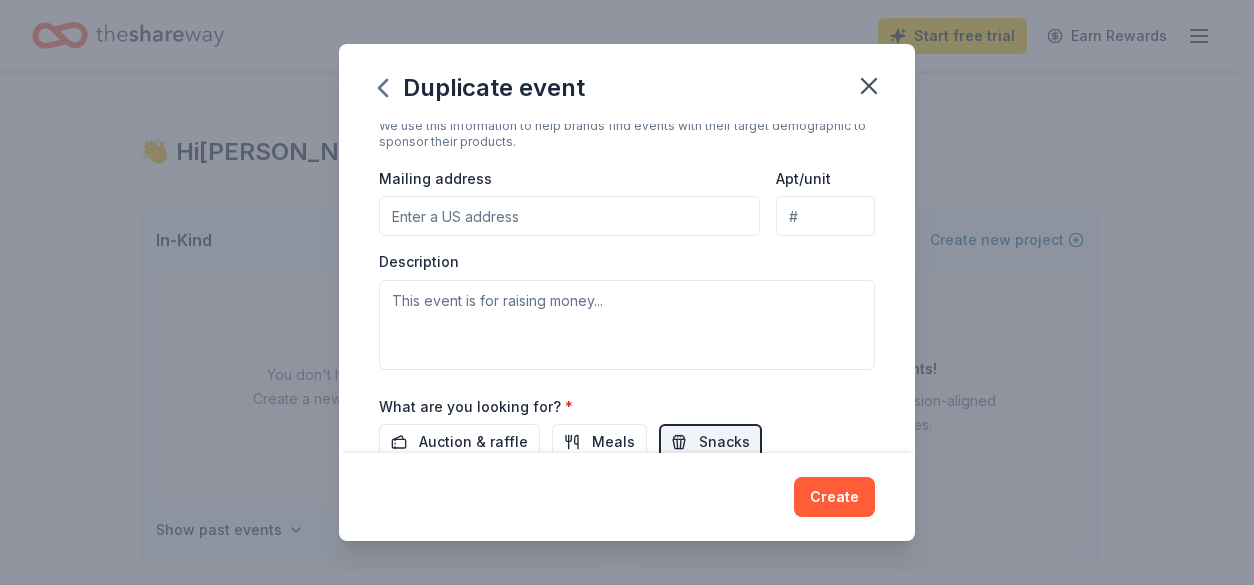 scroll, scrollTop: 320, scrollLeft: 0, axis: vertical 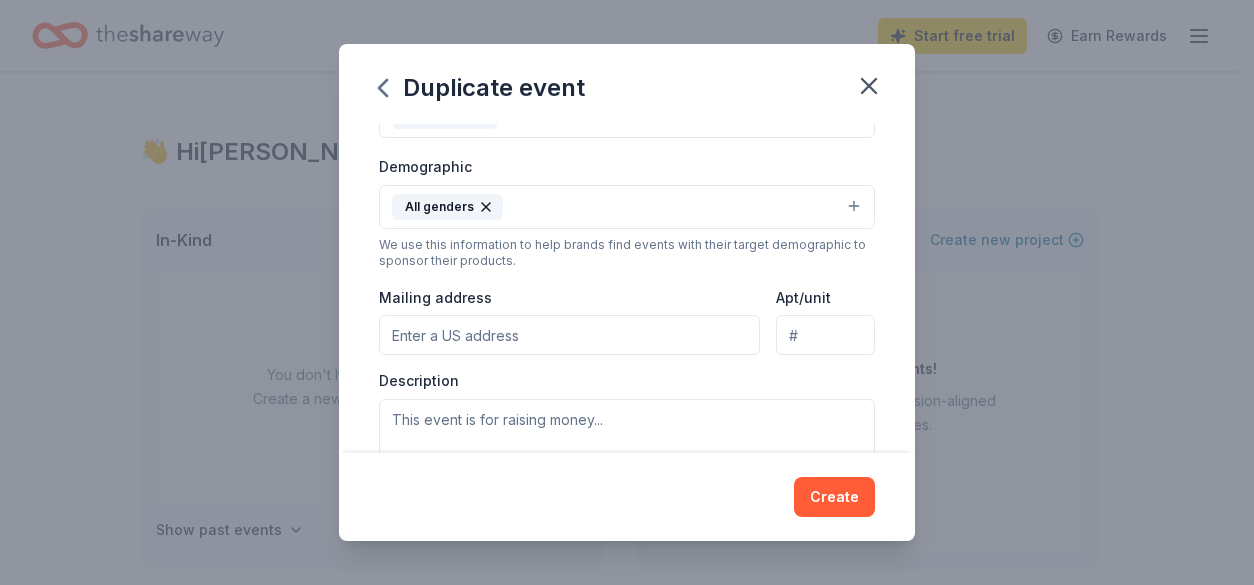 click on "Mailing address" at bounding box center [569, 335] 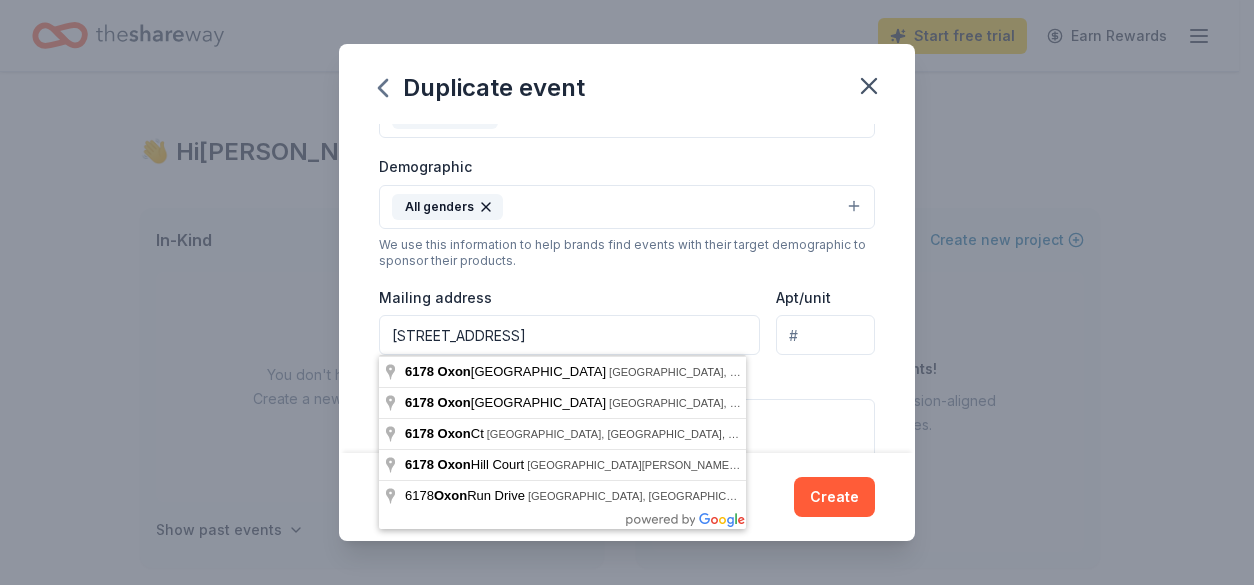 type on "6178 Oxon Hill Road, Oxon Hill, MD, 20745" 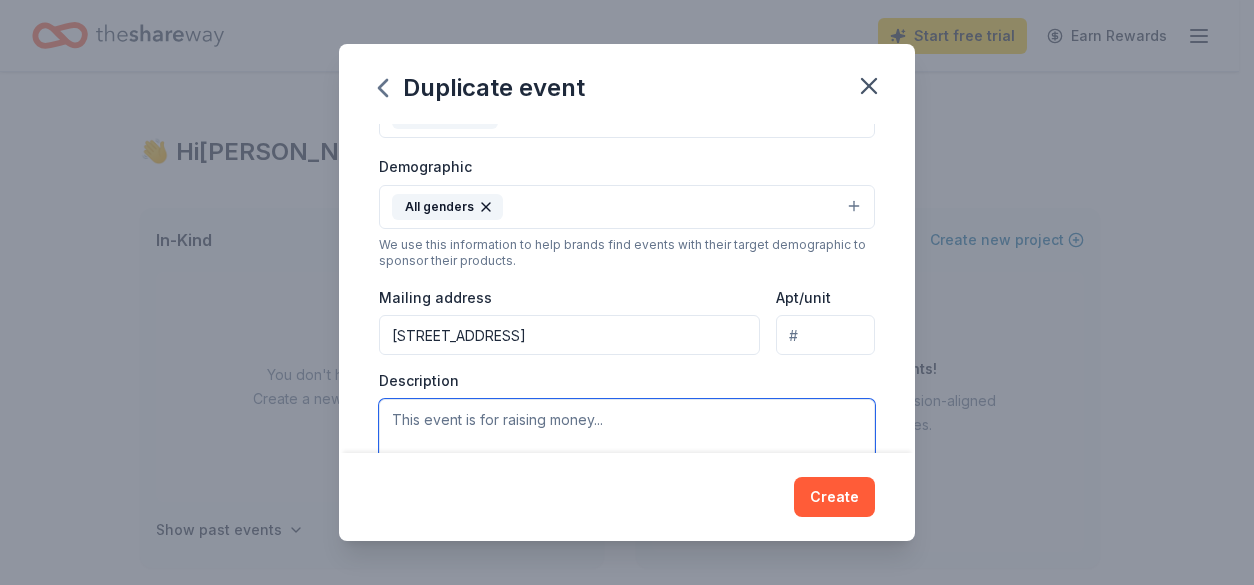 click at bounding box center [627, 444] 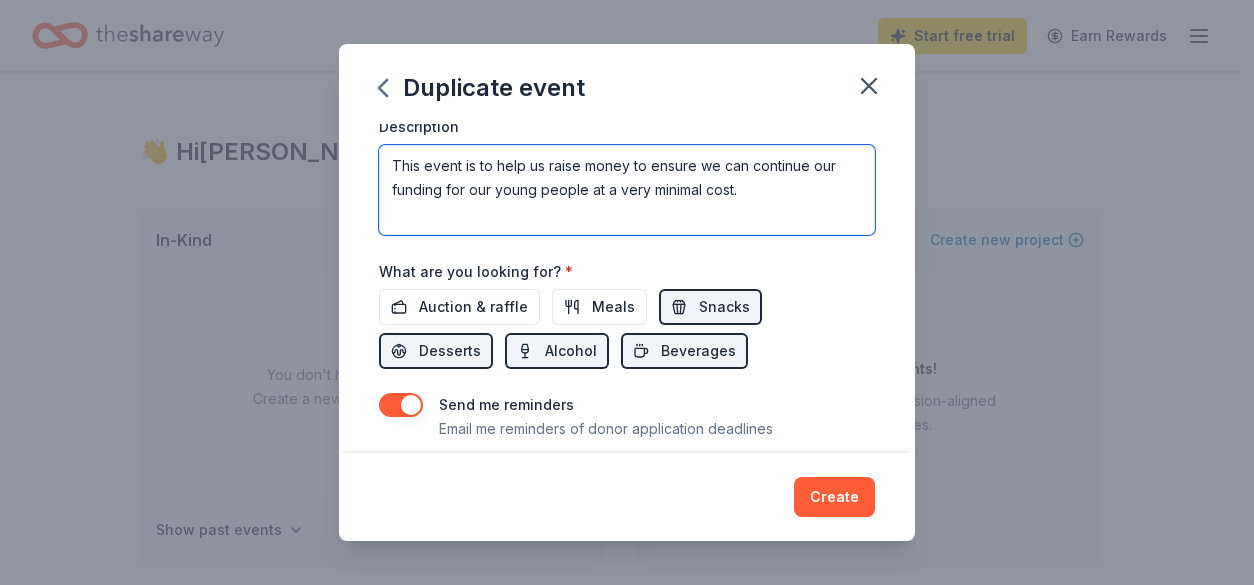 scroll, scrollTop: 620, scrollLeft: 0, axis: vertical 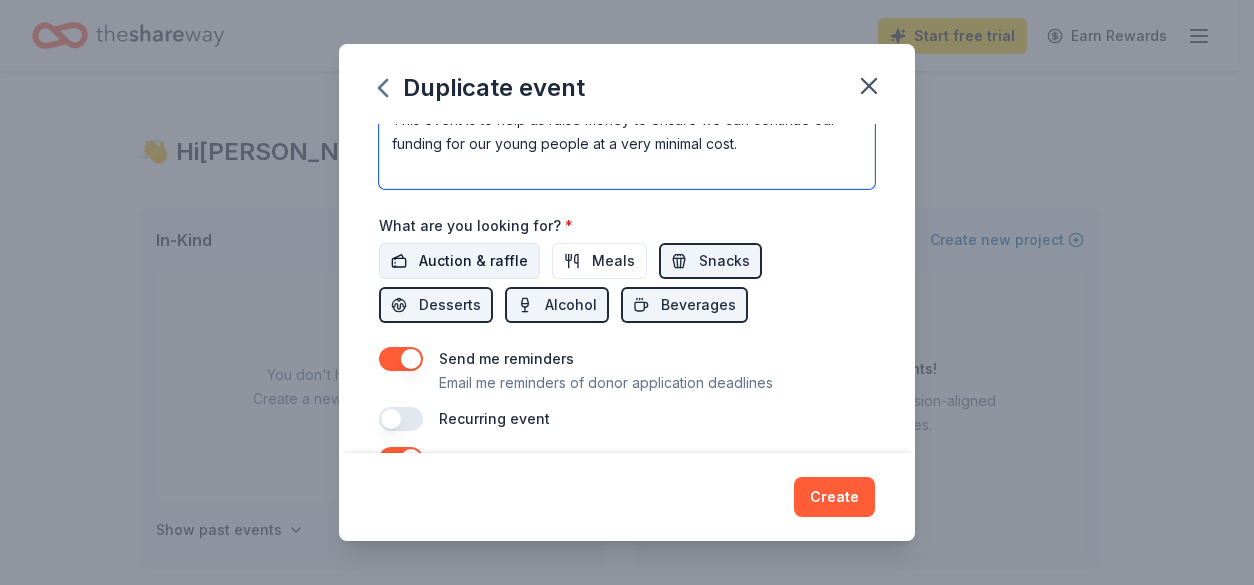 type on "This event is to help us raise money to ensure we can continue our funding for our young people at a very minimal cost." 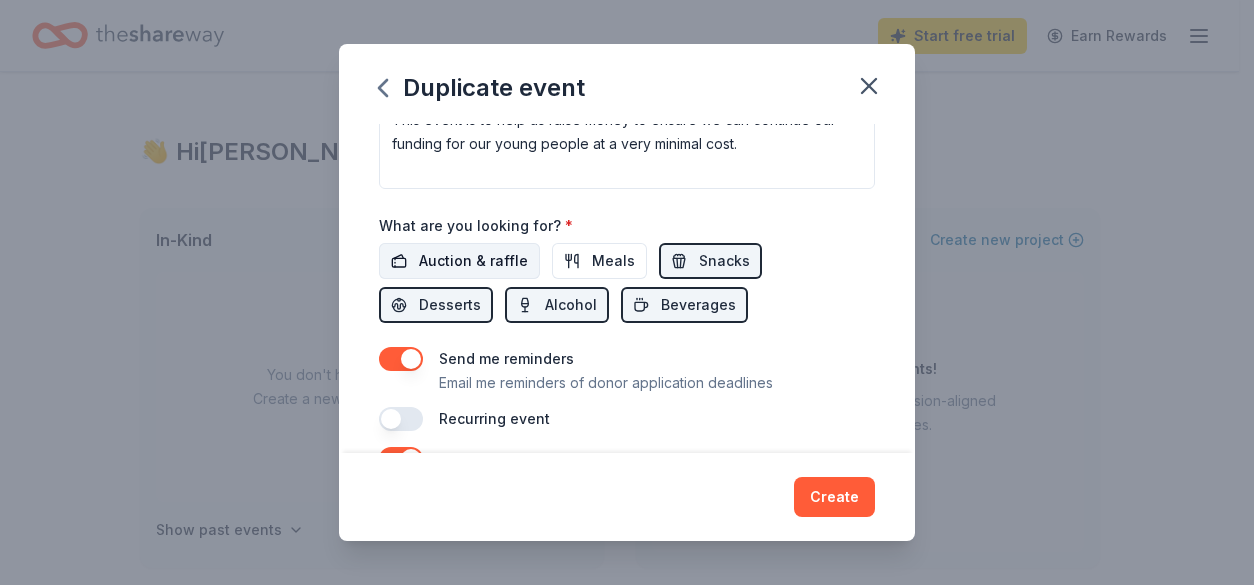 click on "Auction & raffle" at bounding box center [473, 261] 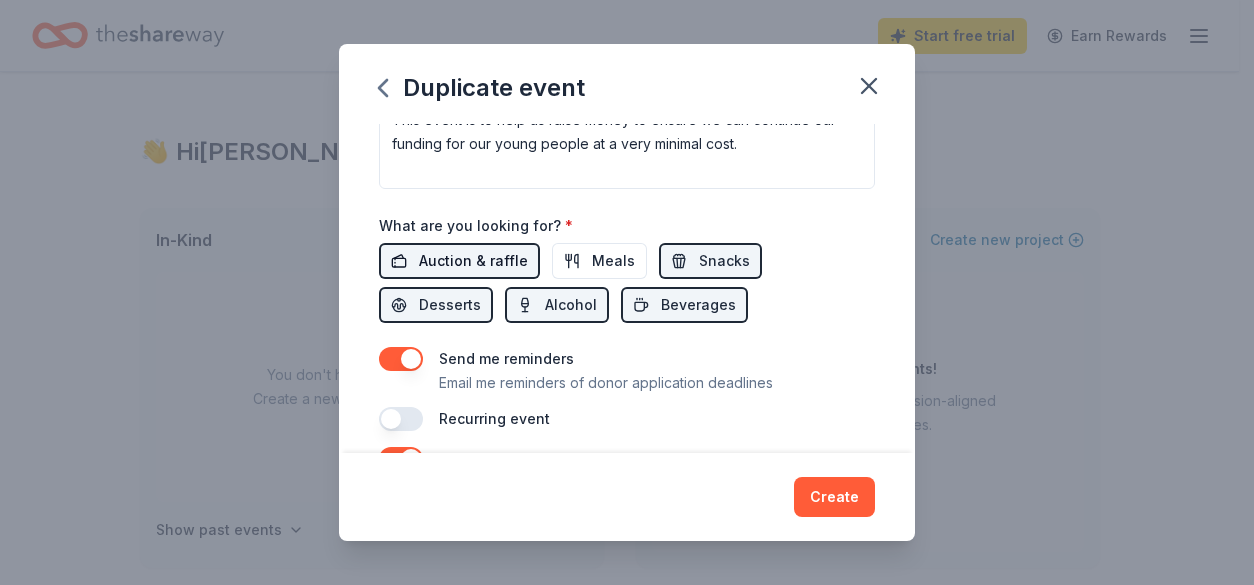 click on "Auction & raffle" at bounding box center [473, 261] 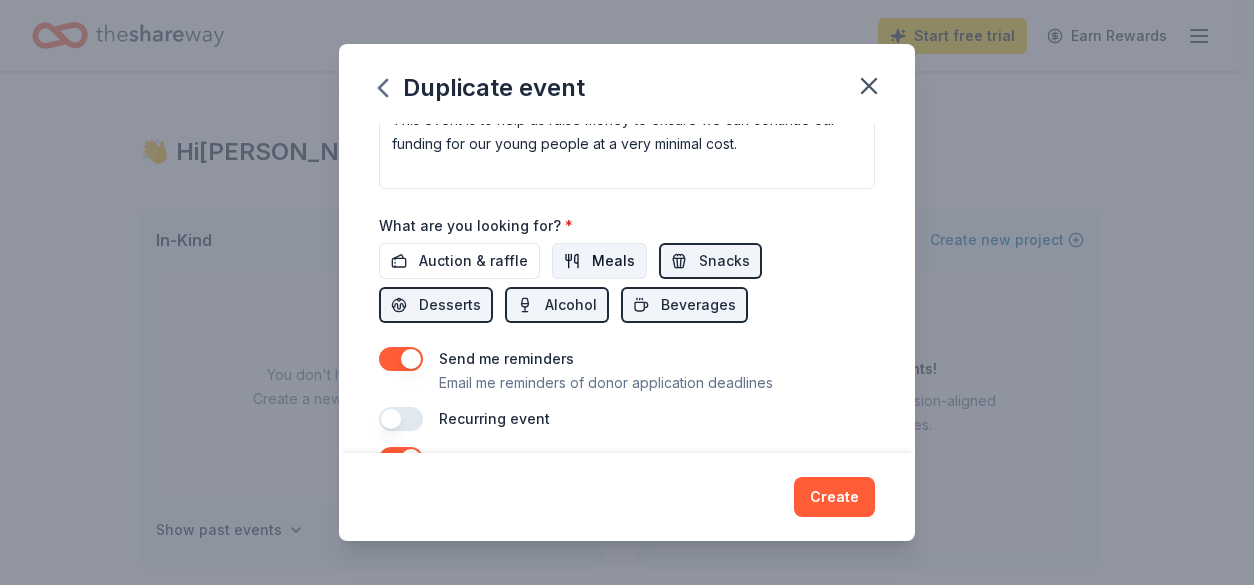 click on "Meals" at bounding box center (613, 261) 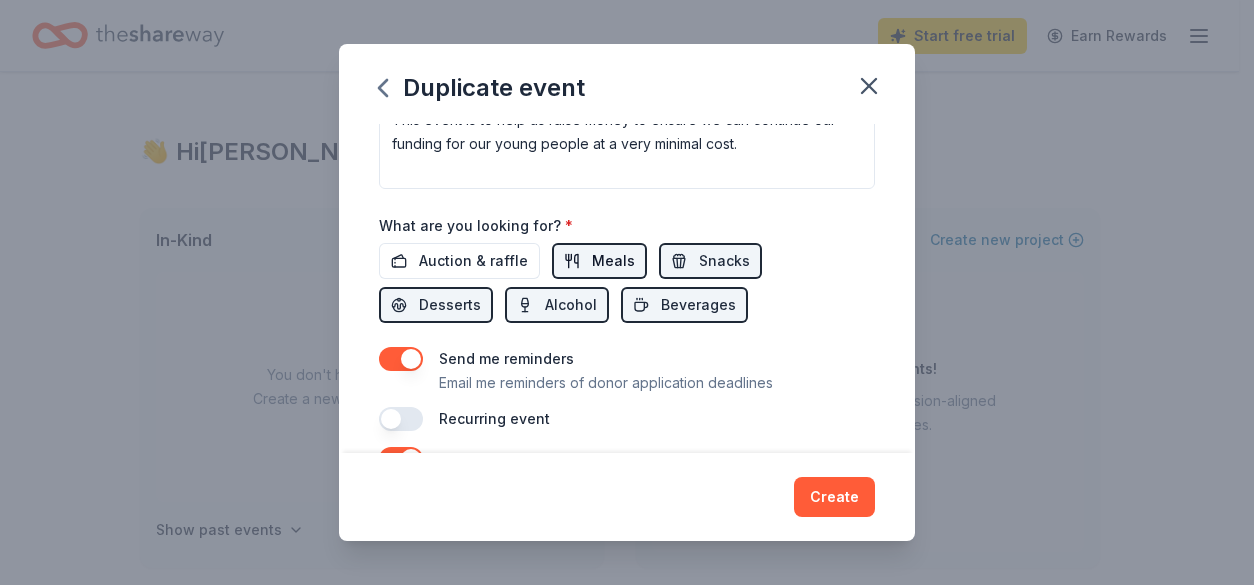 click on "Meals" at bounding box center (613, 261) 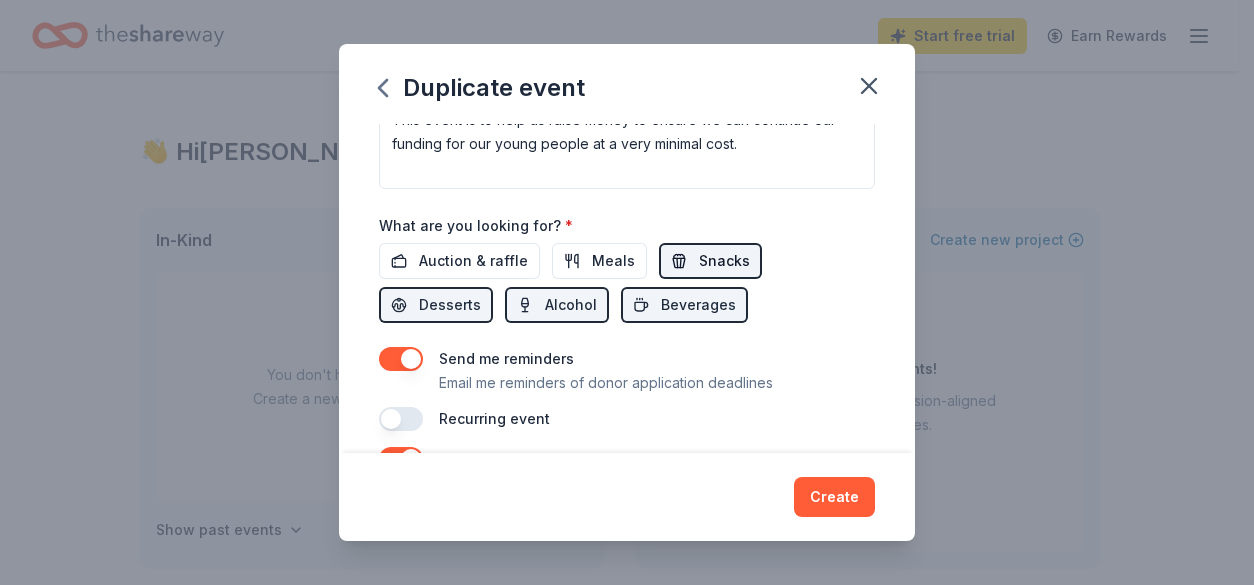 click on "Snacks" at bounding box center (724, 261) 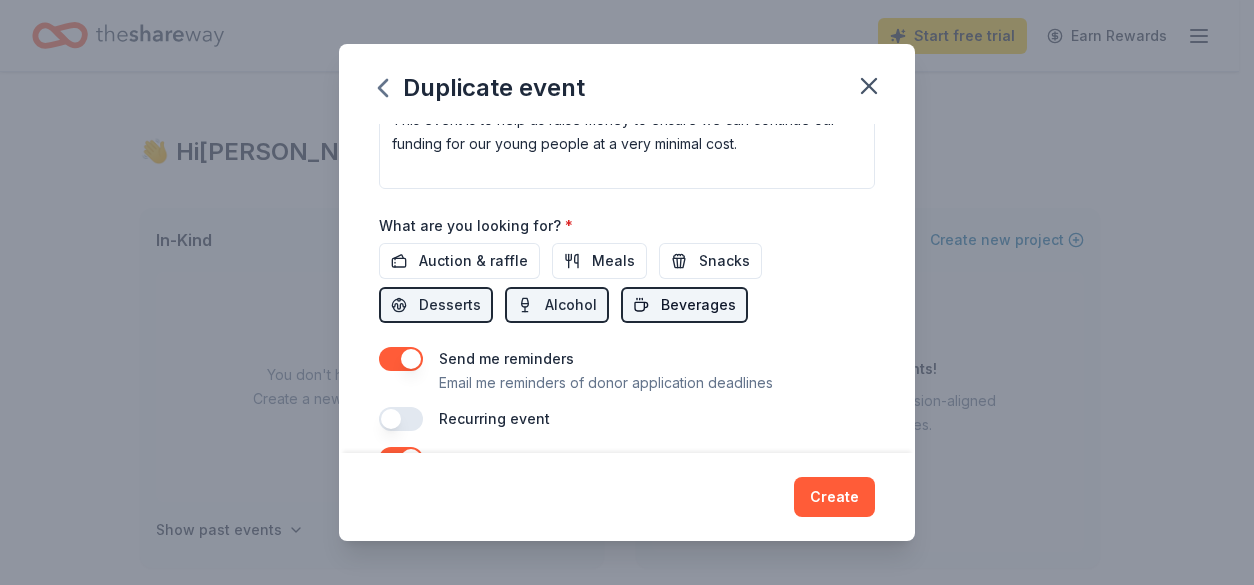 drag, startPoint x: 703, startPoint y: 294, endPoint x: 630, endPoint y: 298, distance: 73.109505 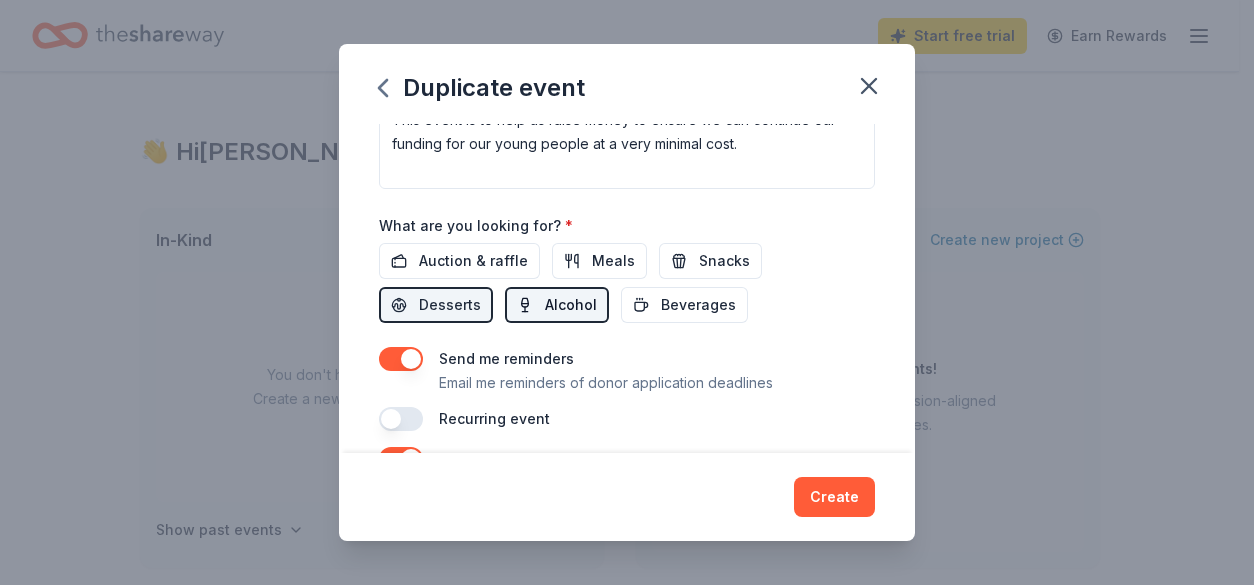 click on "Alcohol" at bounding box center (557, 305) 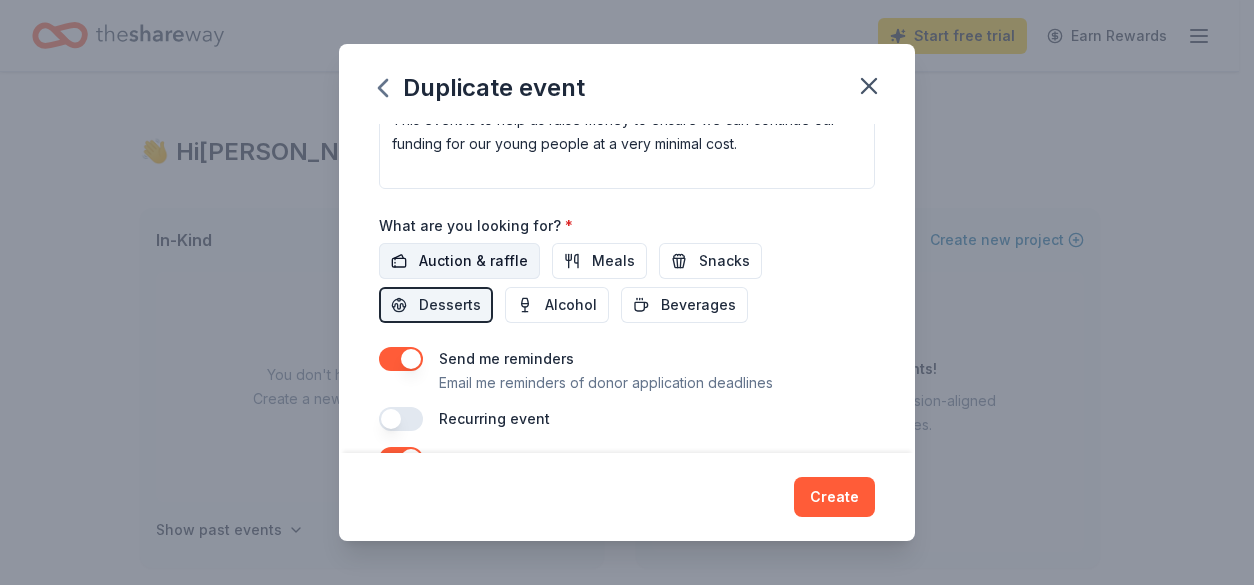 click on "Auction & raffle" at bounding box center (459, 261) 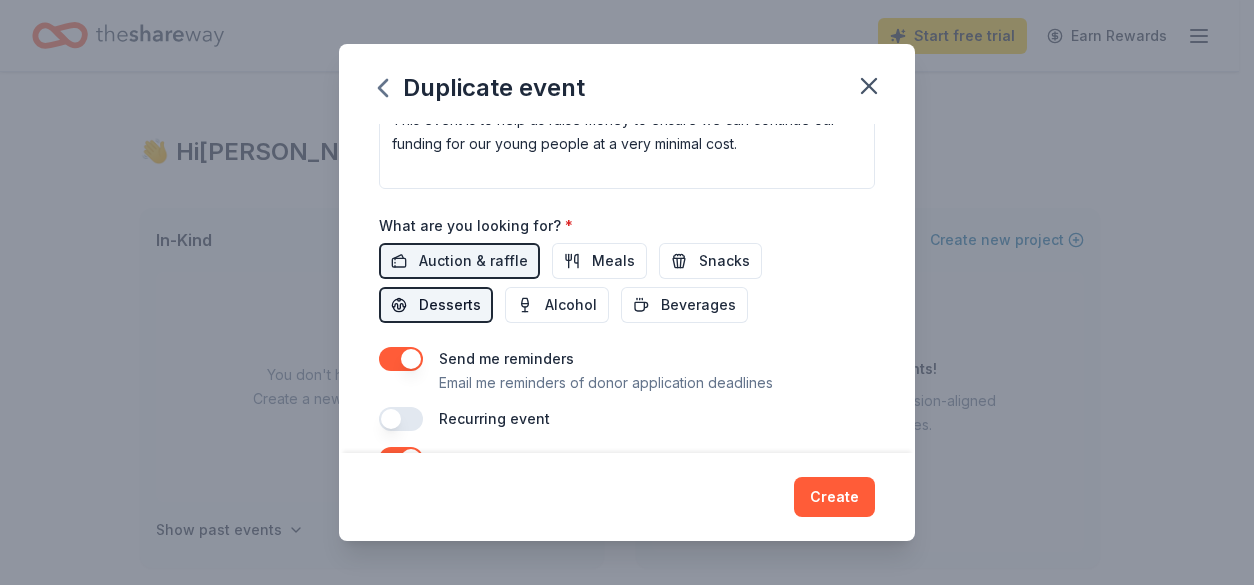click on "Desserts" at bounding box center [436, 305] 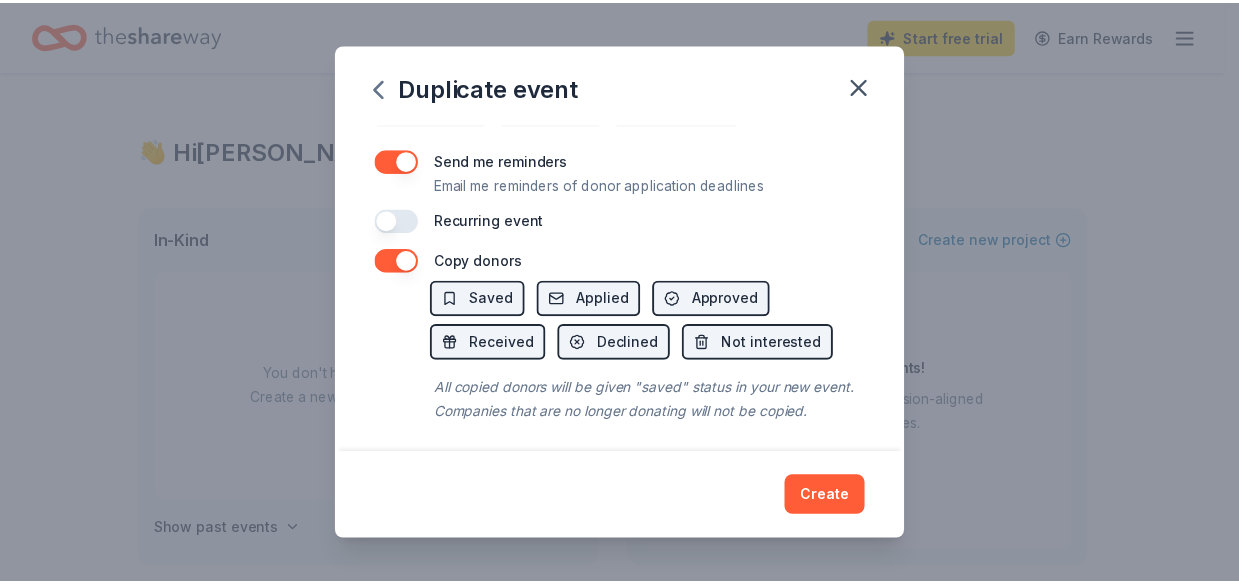 scroll, scrollTop: 820, scrollLeft: 0, axis: vertical 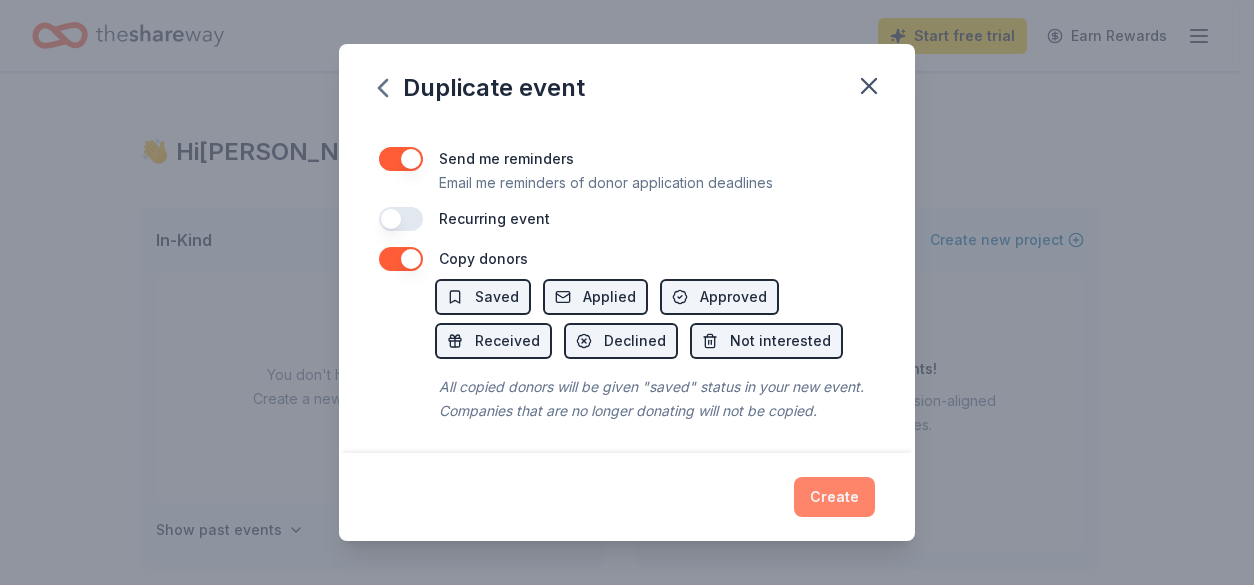 click on "Create" at bounding box center [627, 497] 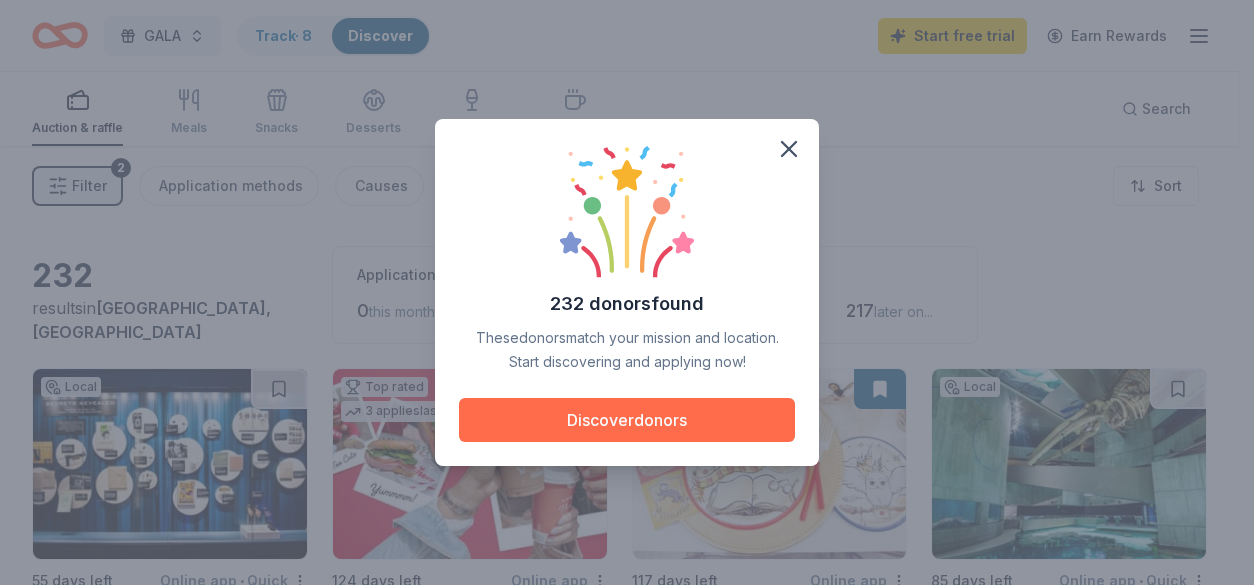 click on "Discover  donors" at bounding box center [627, 420] 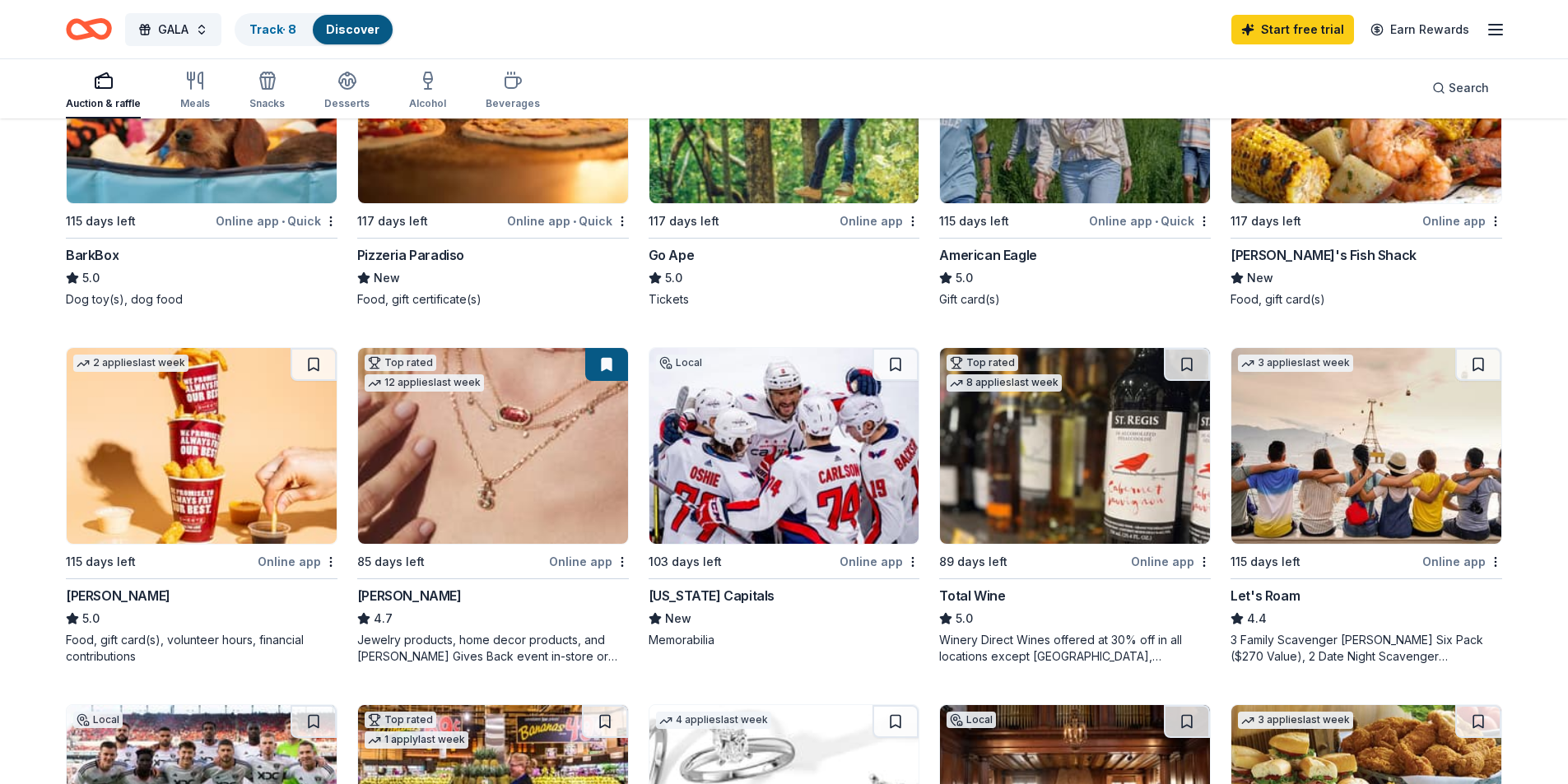 scroll, scrollTop: 658, scrollLeft: 0, axis: vertical 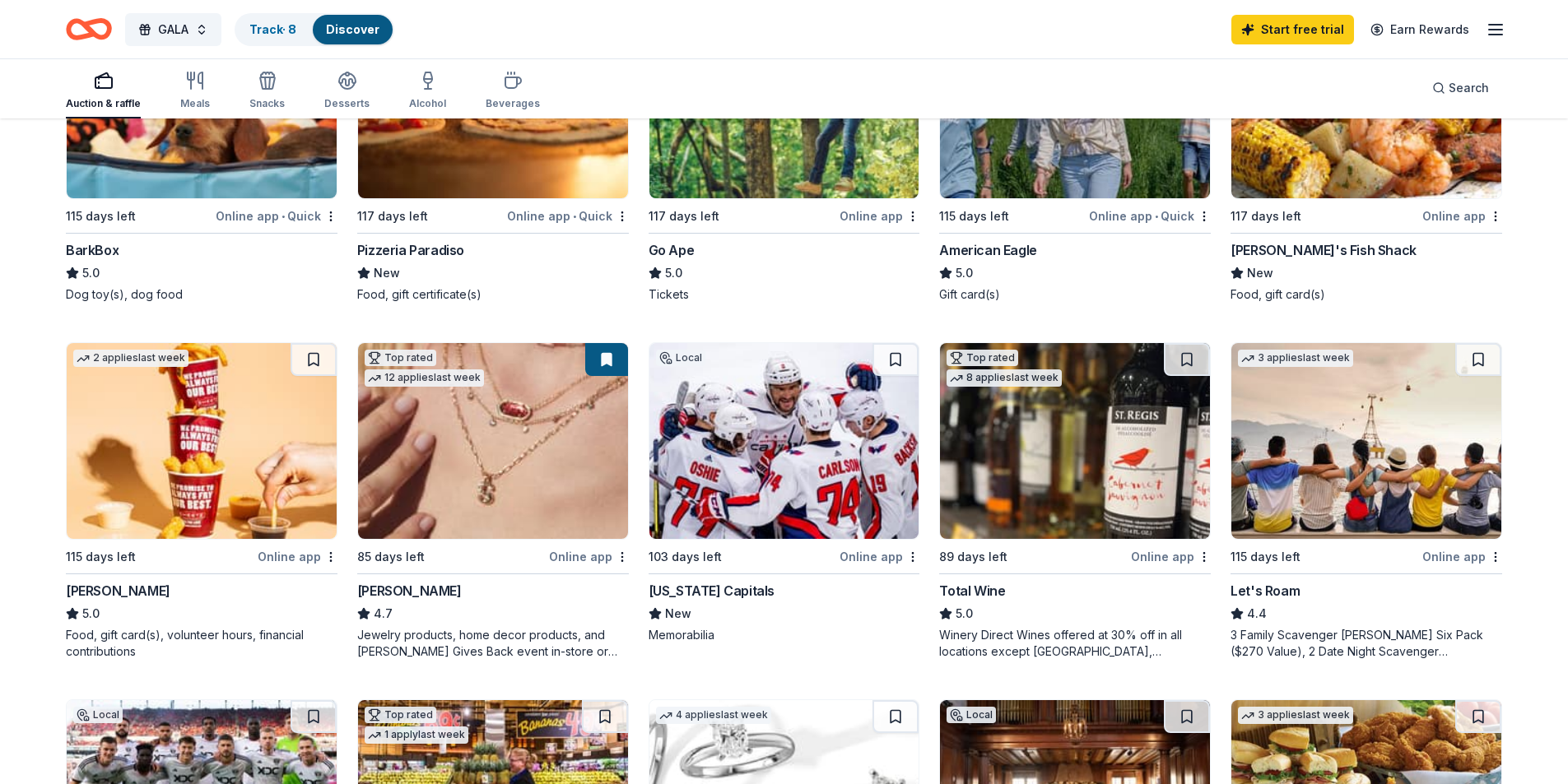 click at bounding box center [493, 441] 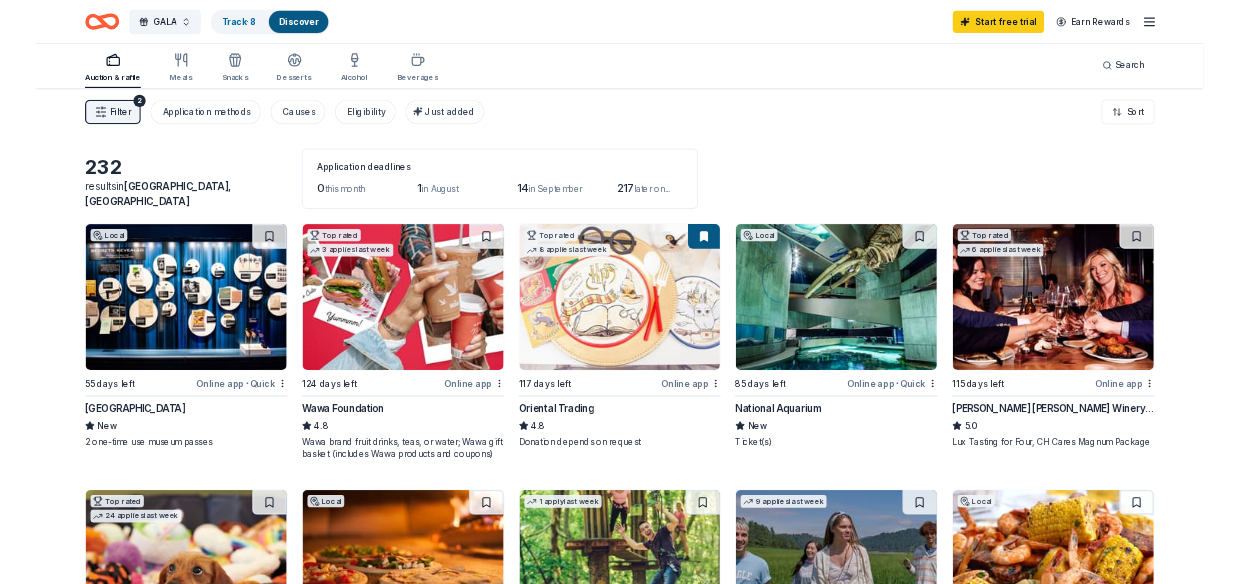 scroll, scrollTop: 0, scrollLeft: 0, axis: both 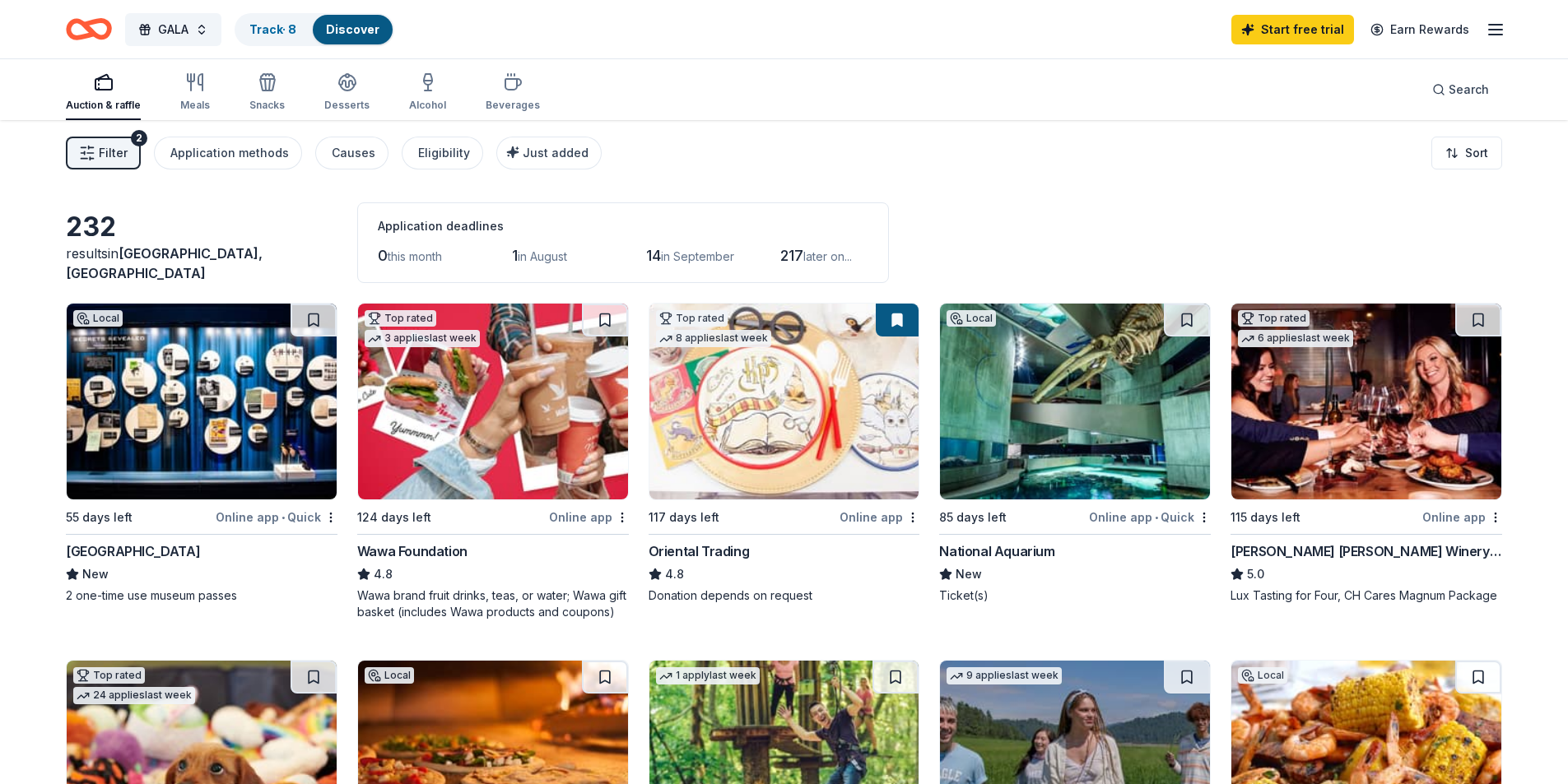 click on "232 results  in  Oxon Hill, MD Application deadlines 0  this month 1  in August 14  in September 217  later on... Local 55 days left Online app • Quick International Spy Museum New 2 one-time use museum passes  Top rated 3   applies  last week 124 days left Online app Wawa Foundation 4.8 Wawa brand fruit drinks, teas, or water; Wawa gift basket (includes Wawa products and coupons) Top rated 8   applies  last week 117 days left Online app Oriental Trading 4.8 Donation depends on request Local 85 days left Online app • Quick National Aquarium New Ticket(s) Top rated 6   applies  last week 115 days left Online app Cooper's Hawk Winery and Restaurants 5.0 Lux Tasting for Four, CH Cares Magnum Package Top rated 24   applies  last week 115 days left Online app • Quick BarkBox 5.0 Dog toy(s), dog food Local 117 days left Online app • Quick Pizzeria Paradiso New Food, gift certificate(s) 1   apply  last week 117 days left Online app Go Ape 5.0 Tickets 9   applies  last week 115 days left Online app • Quick" at bounding box center [784, 1239] 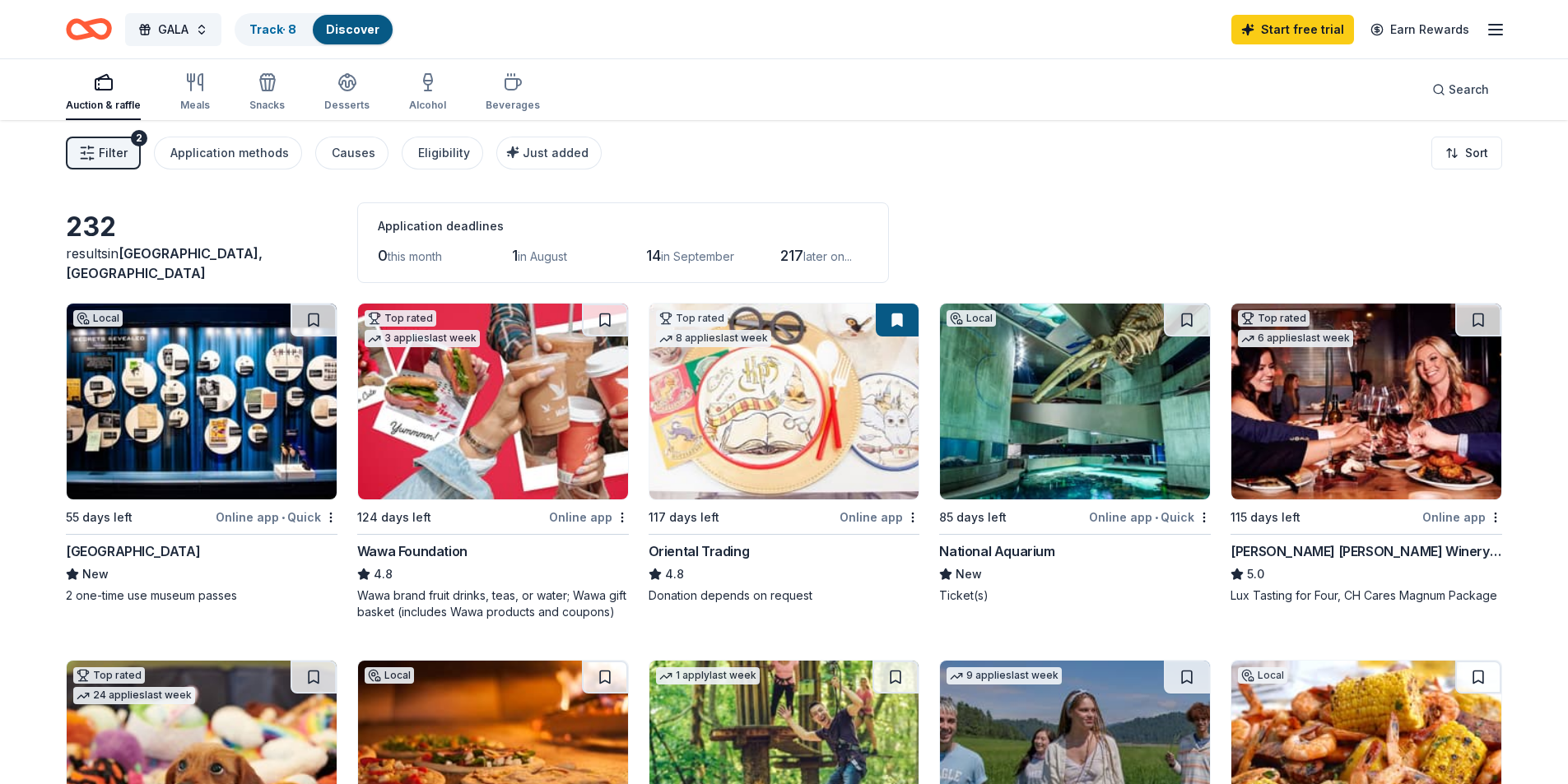 drag, startPoint x: 370, startPoint y: 333, endPoint x: 966, endPoint y: 212, distance: 608.1587 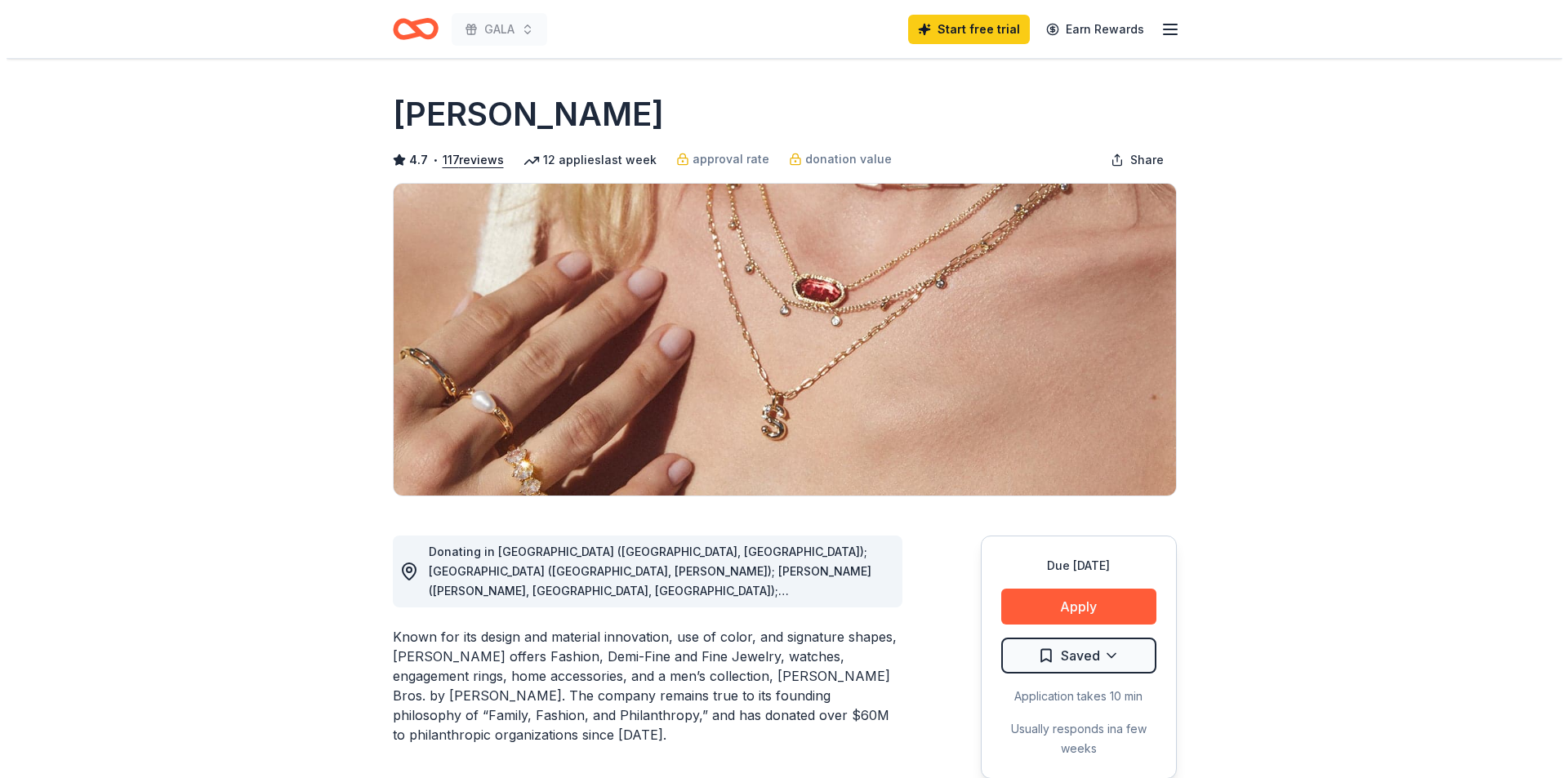 scroll, scrollTop: 245, scrollLeft: 0, axis: vertical 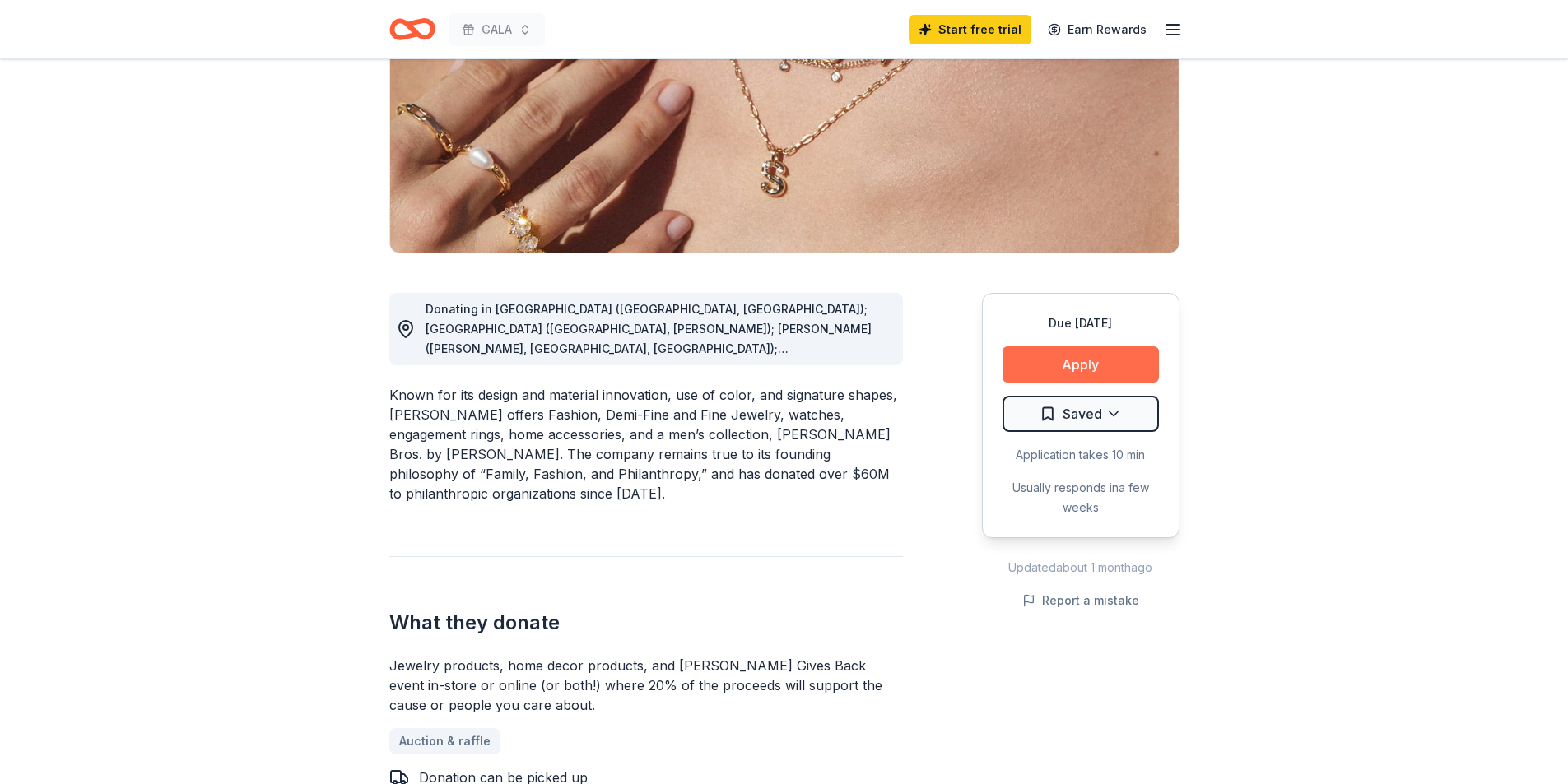 click on "Apply" at bounding box center [1081, 364] 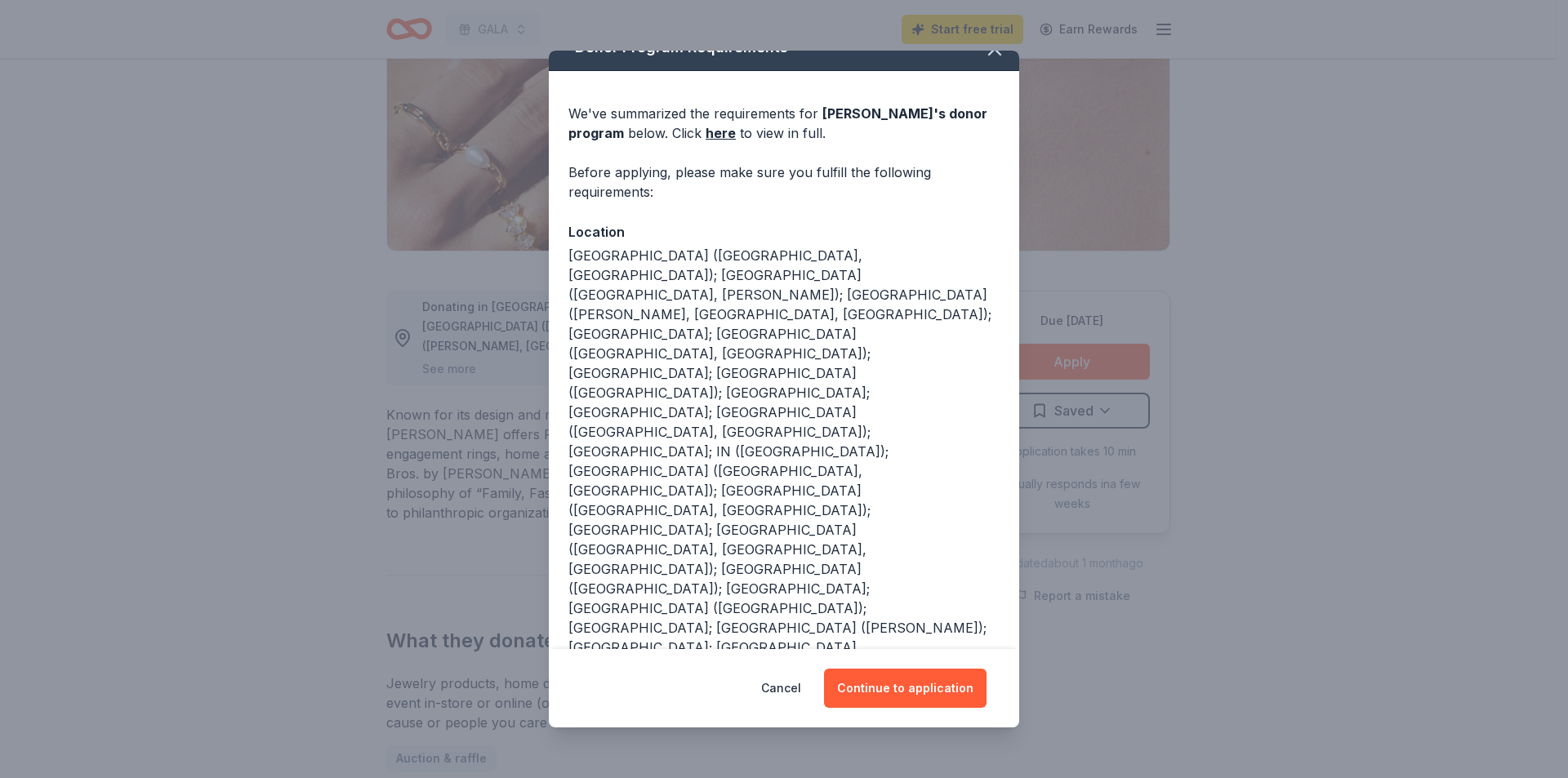 scroll, scrollTop: 38, scrollLeft: 0, axis: vertical 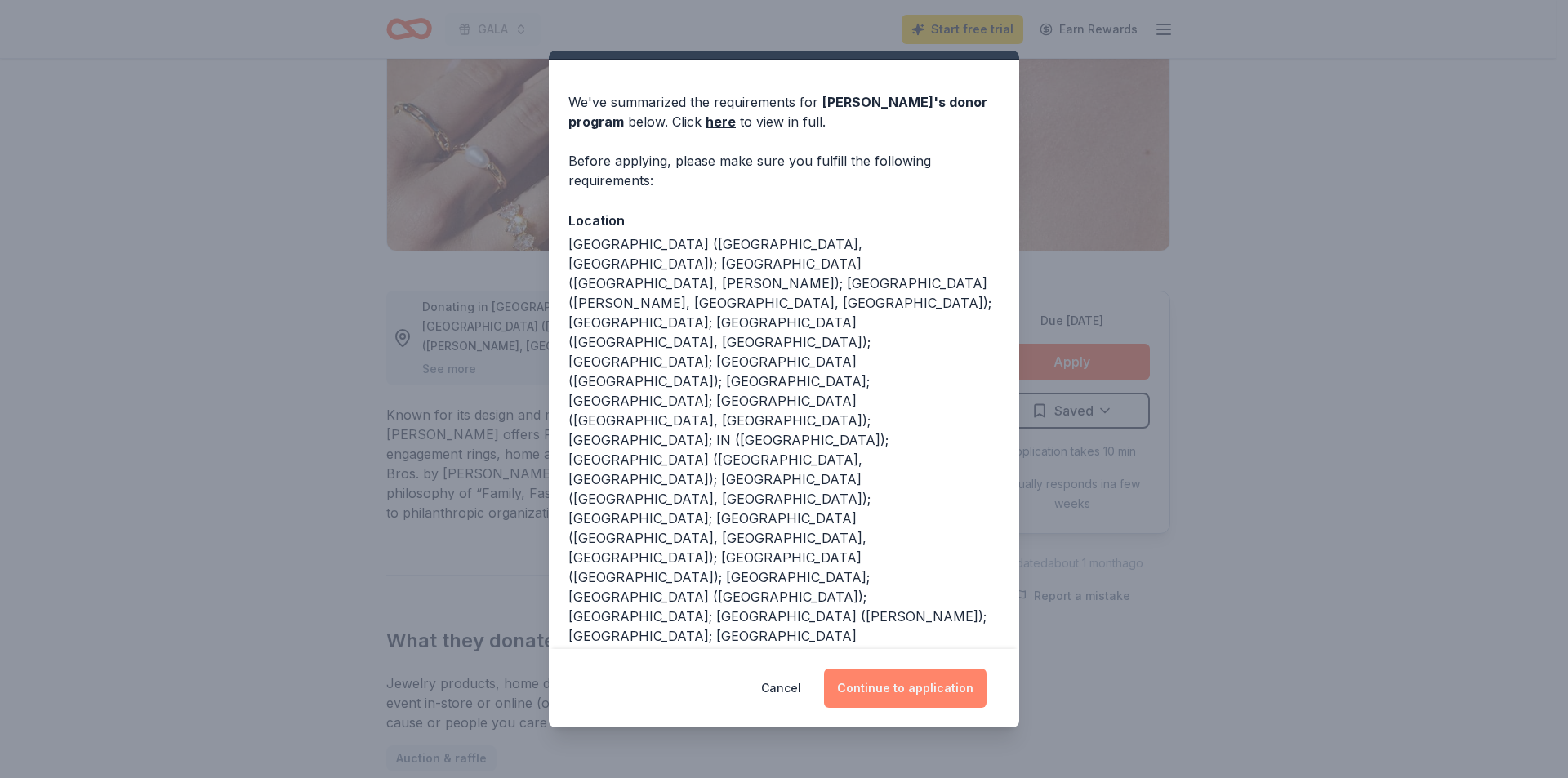 click on "Continue to application" at bounding box center [905, 688] 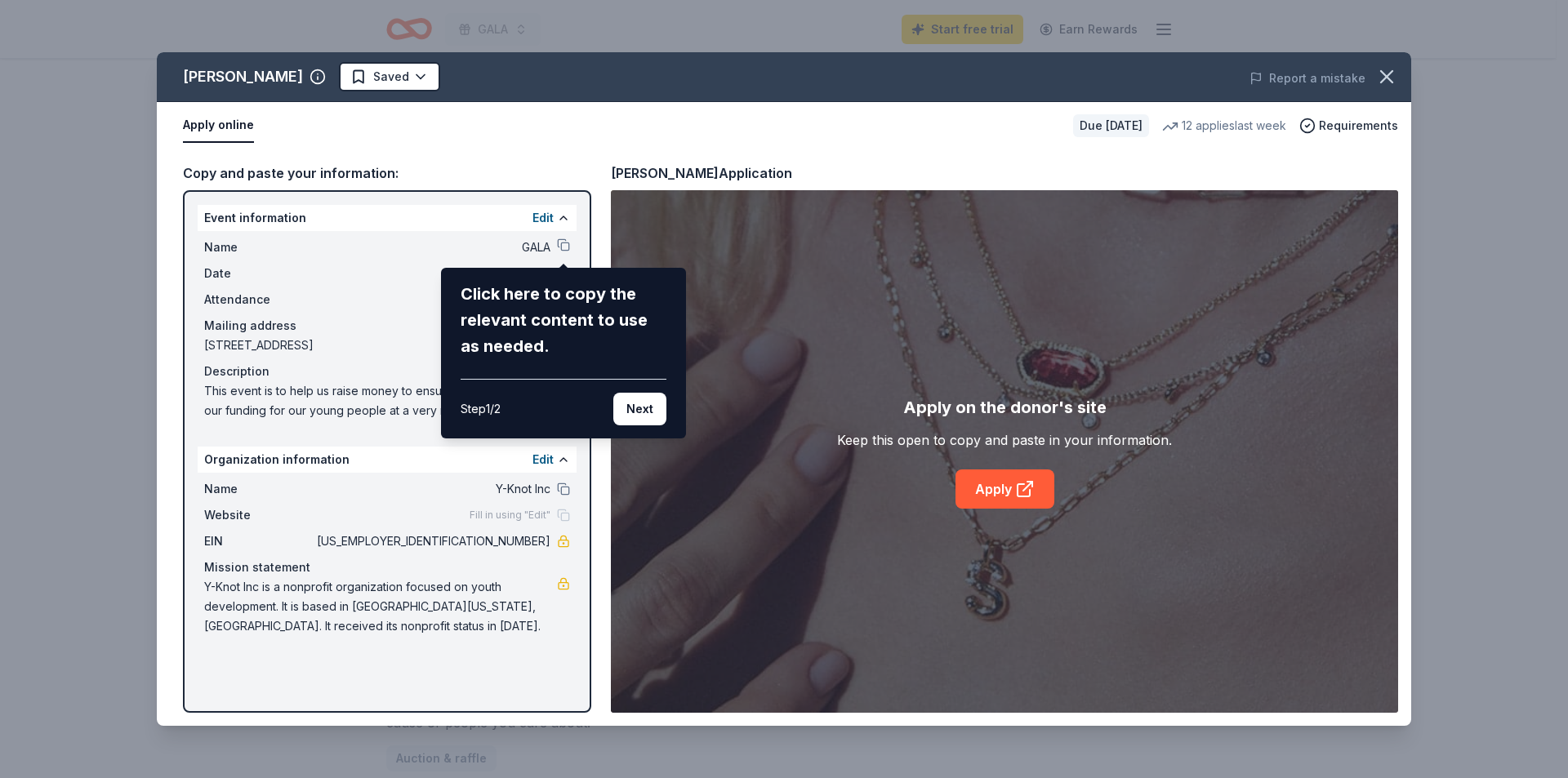 click on "[PERSON_NAME] Saved Report a mistake Apply online Due [DATE] 12   applies  last week Requirements Copy and paste your information: Event information Edit Name GALA Click here to copy the relevant content to use as needed. Step  1 / 2 Next Date [DATE] Attendance 150 Mailing address [STREET_ADDRESS] Description This event is to help us raise money to ensure we can continue our funding for our young people at a very minimal cost. Organization information Edit Name Y-Knot Inc Website Fill in using "Edit" EIN [US_EMPLOYER_IDENTIFICATION_NUMBER] Mission statement Y-Knot Inc is a nonprofit organization focused on youth development. It is based in [GEOGRAPHIC_DATA][US_STATE], [GEOGRAPHIC_DATA]. It received its nonprofit status in [DATE]. [PERSON_NAME]  Application Apply on the donor's site Keep this open to copy and paste in your information. Apply" at bounding box center [784, 389] 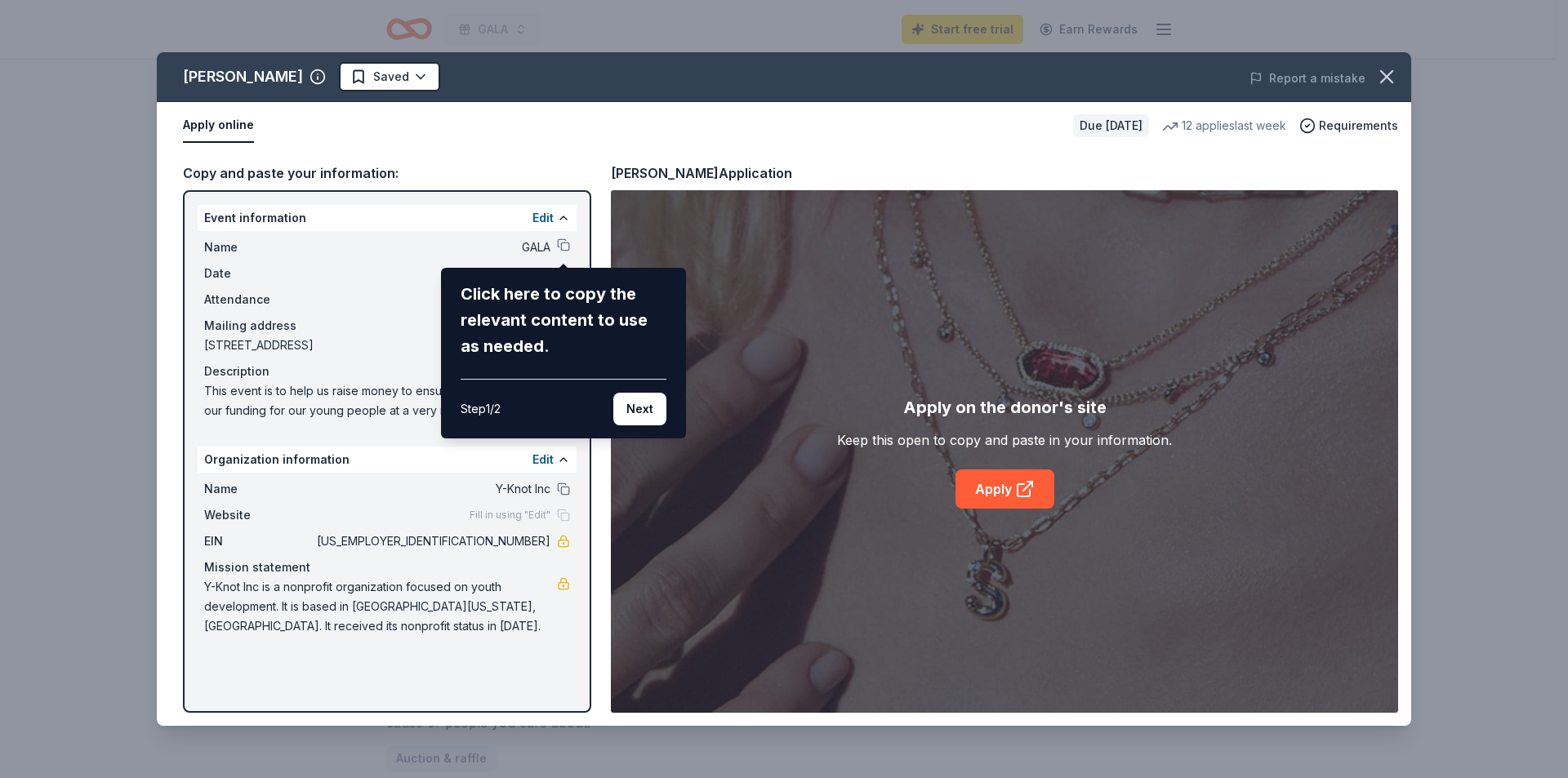 click on "Next" at bounding box center [639, 409] 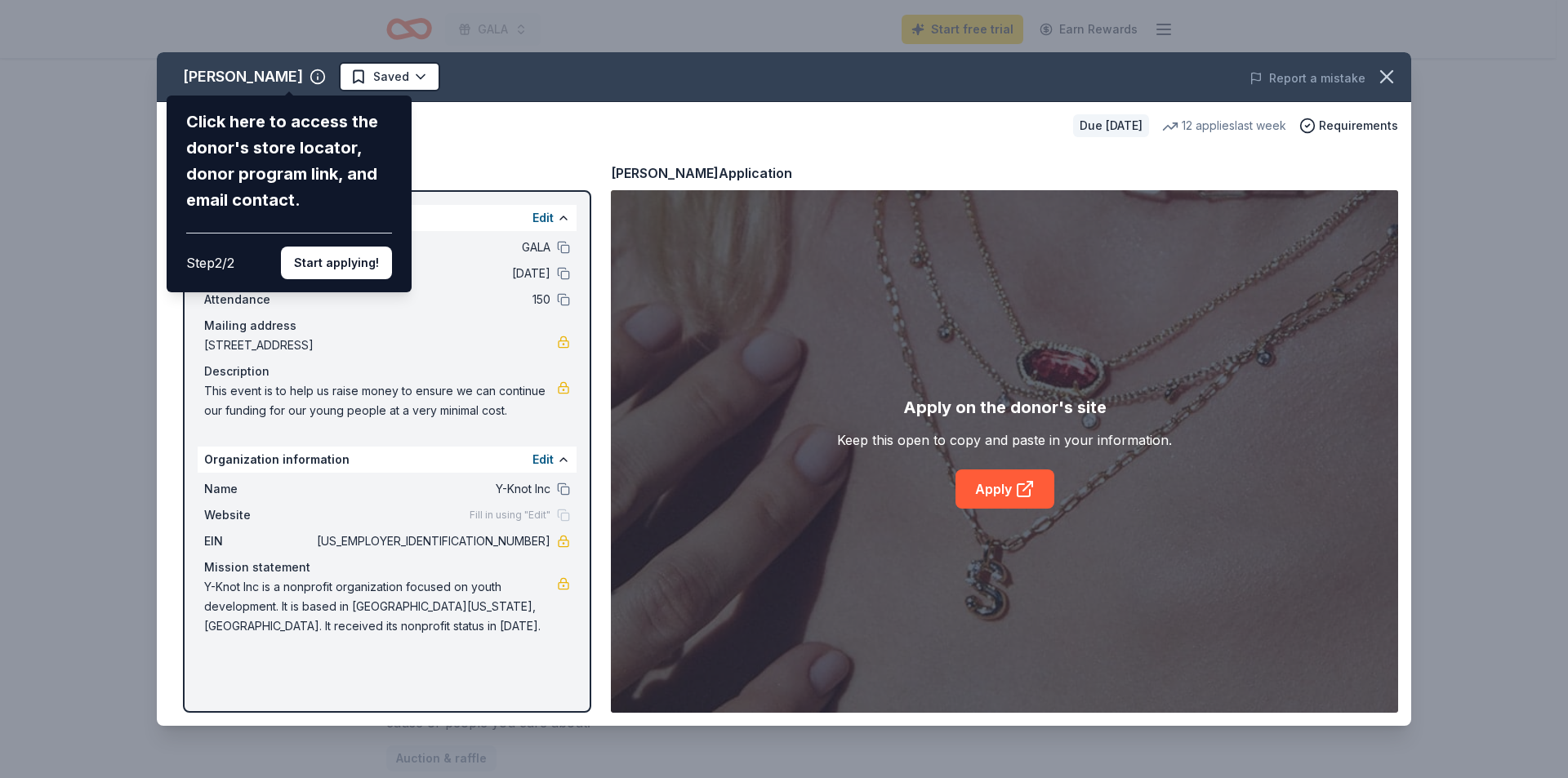 click on "Start applying!" at bounding box center (336, 263) 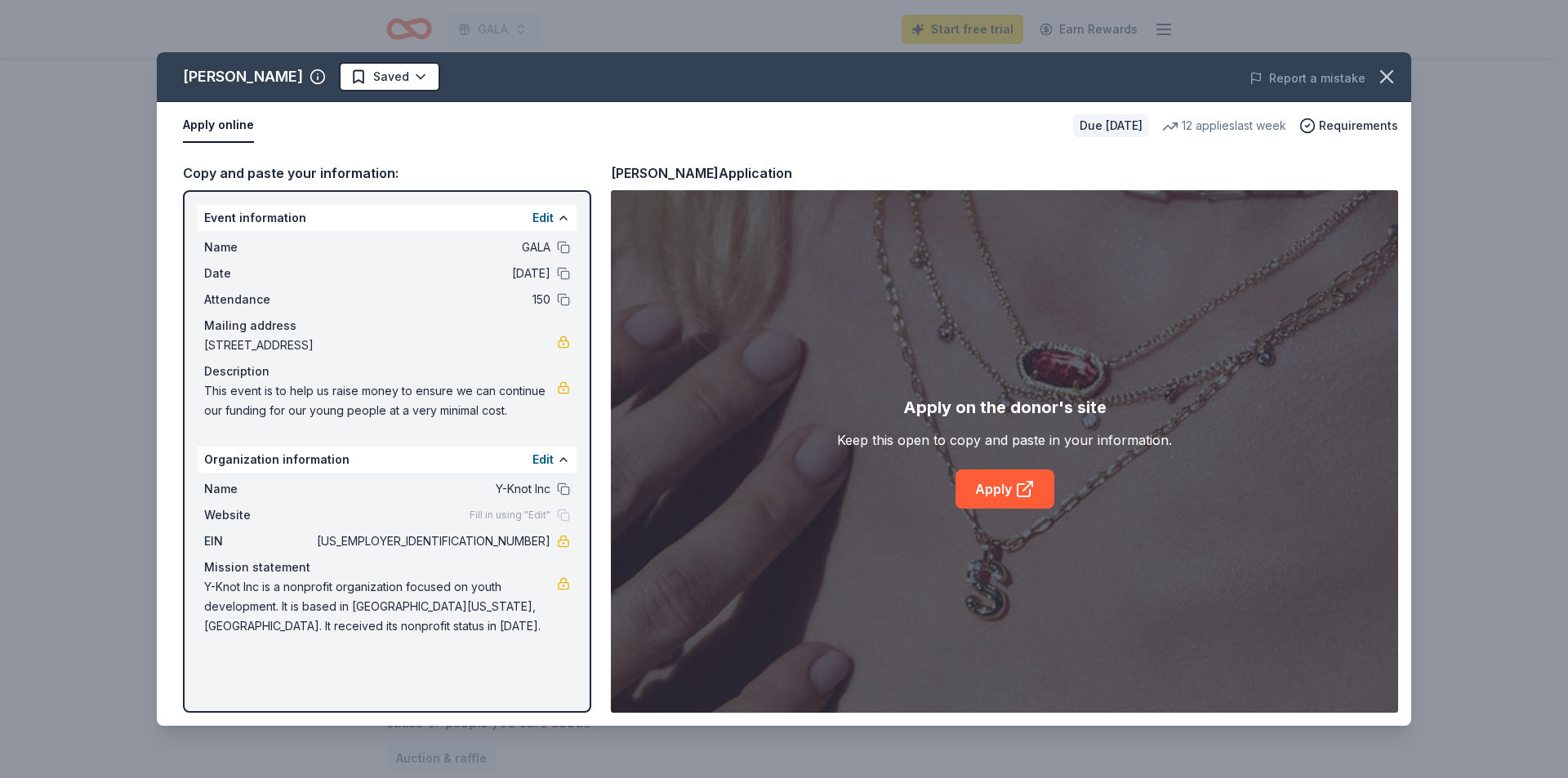 click on "[STREET_ADDRESS]" at bounding box center [381, 345] 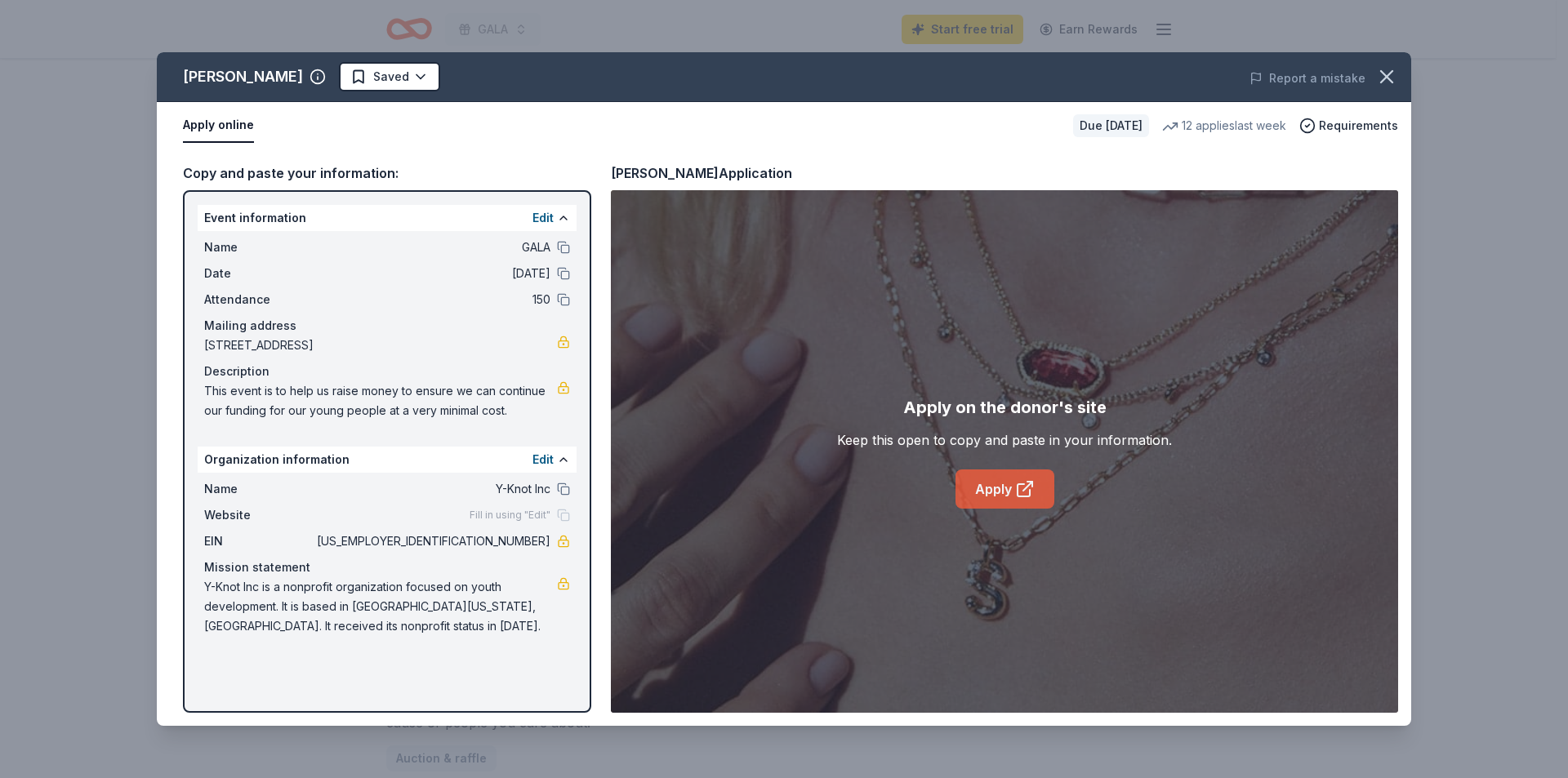 click on "Apply" at bounding box center (1004, 489) 